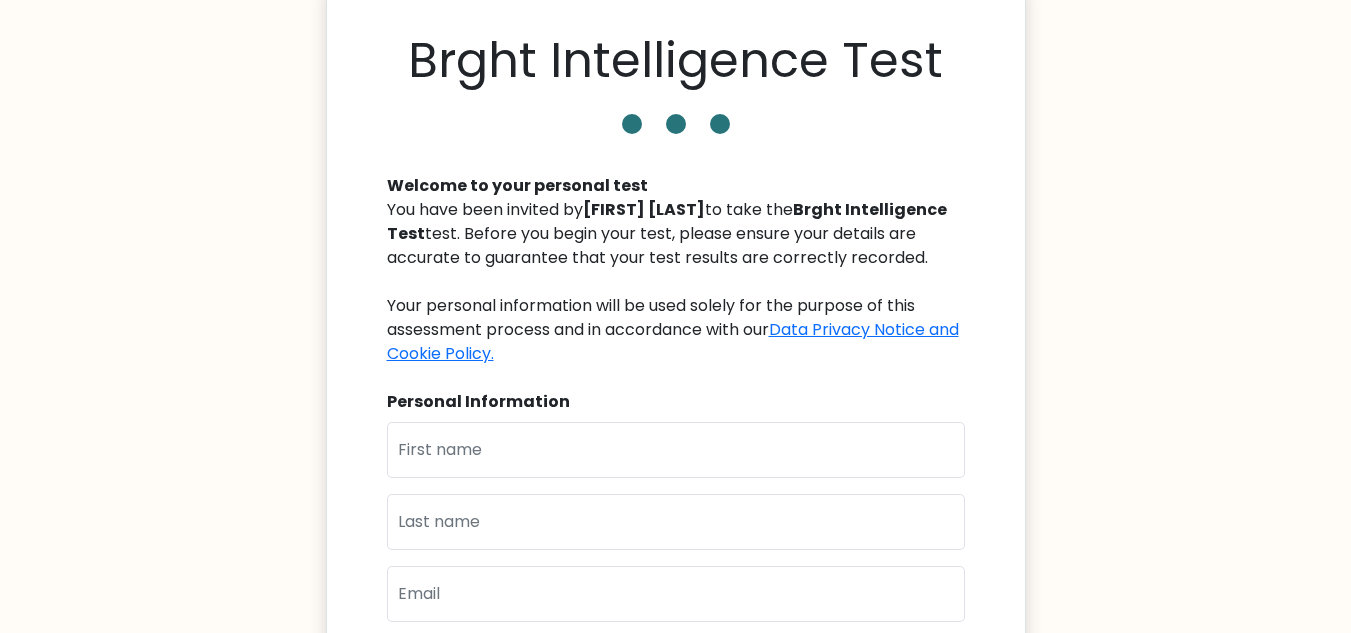 scroll, scrollTop: 300, scrollLeft: 0, axis: vertical 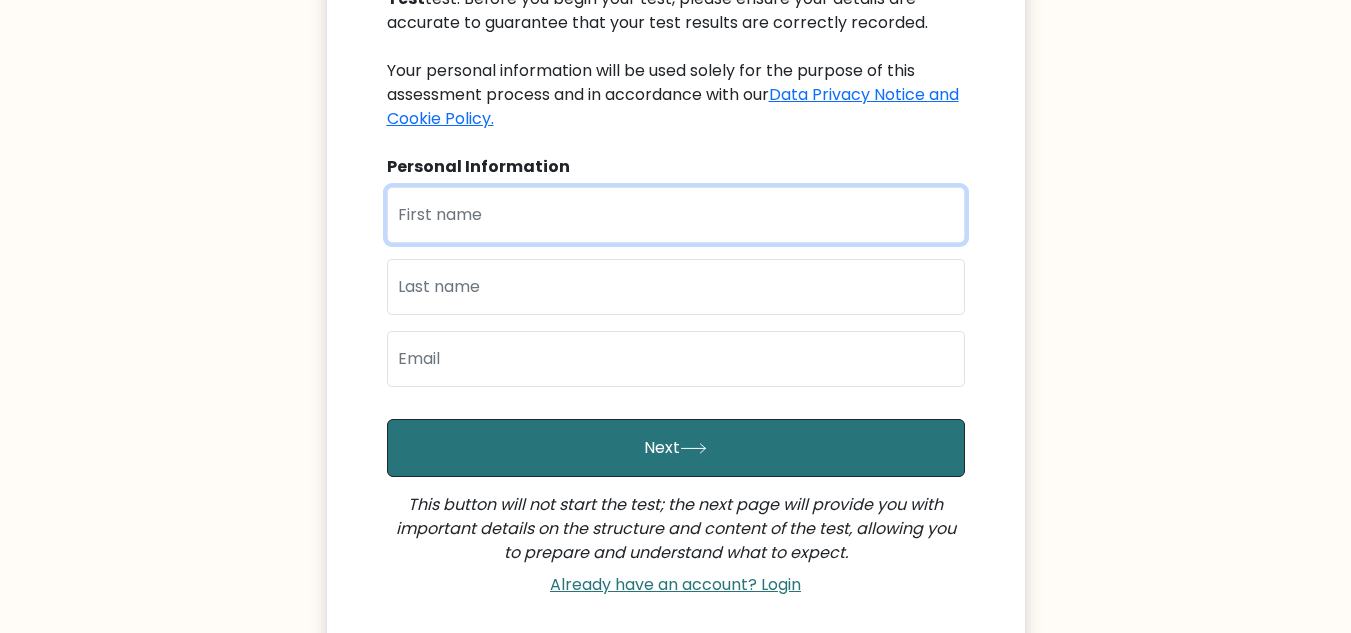 click at bounding box center (676, 215) 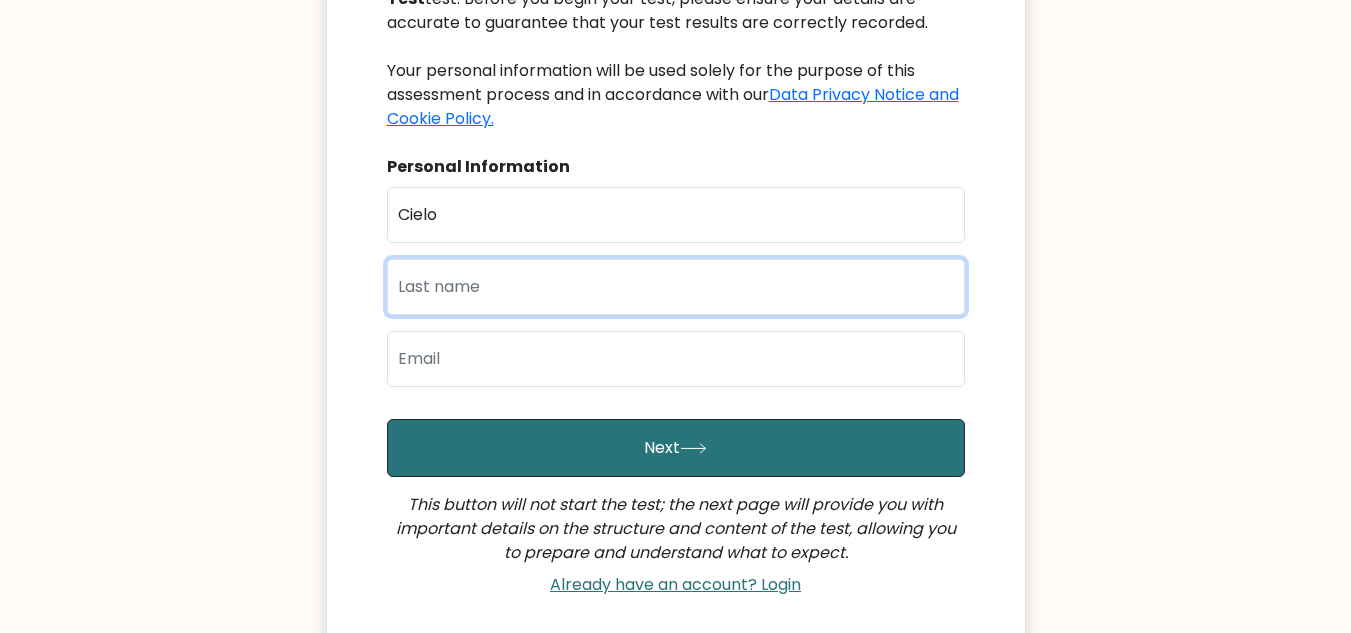 type on "Sion" 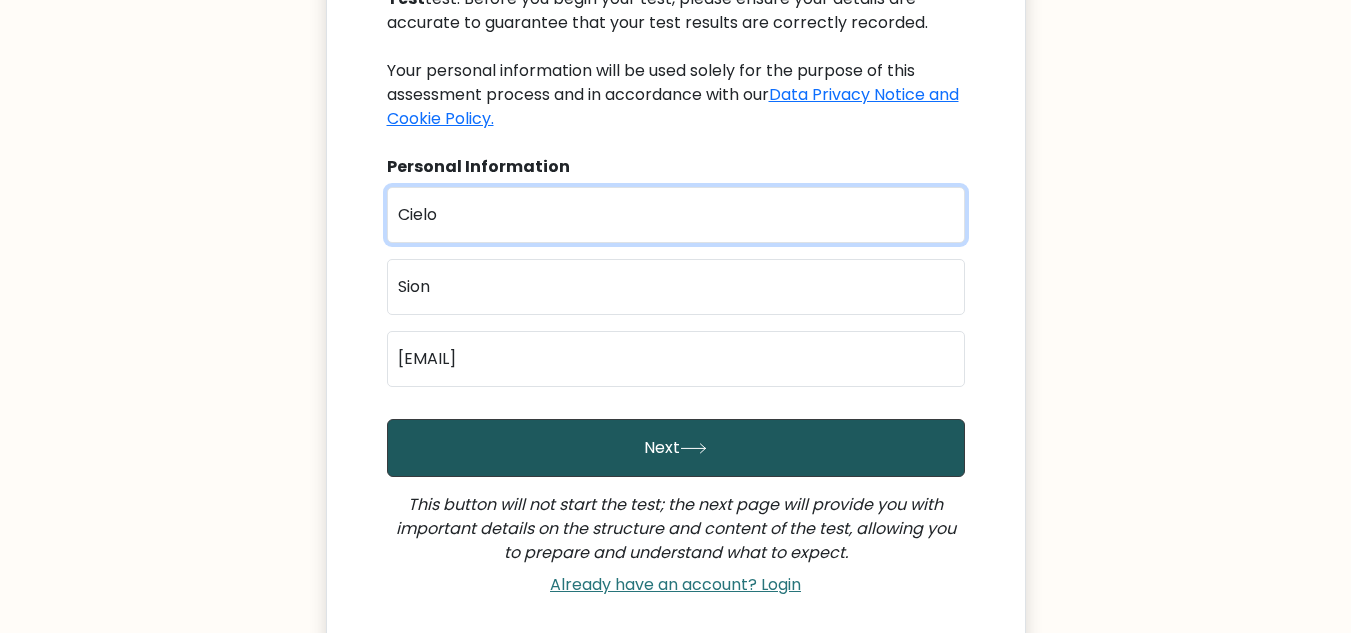 scroll, scrollTop: 491, scrollLeft: 0, axis: vertical 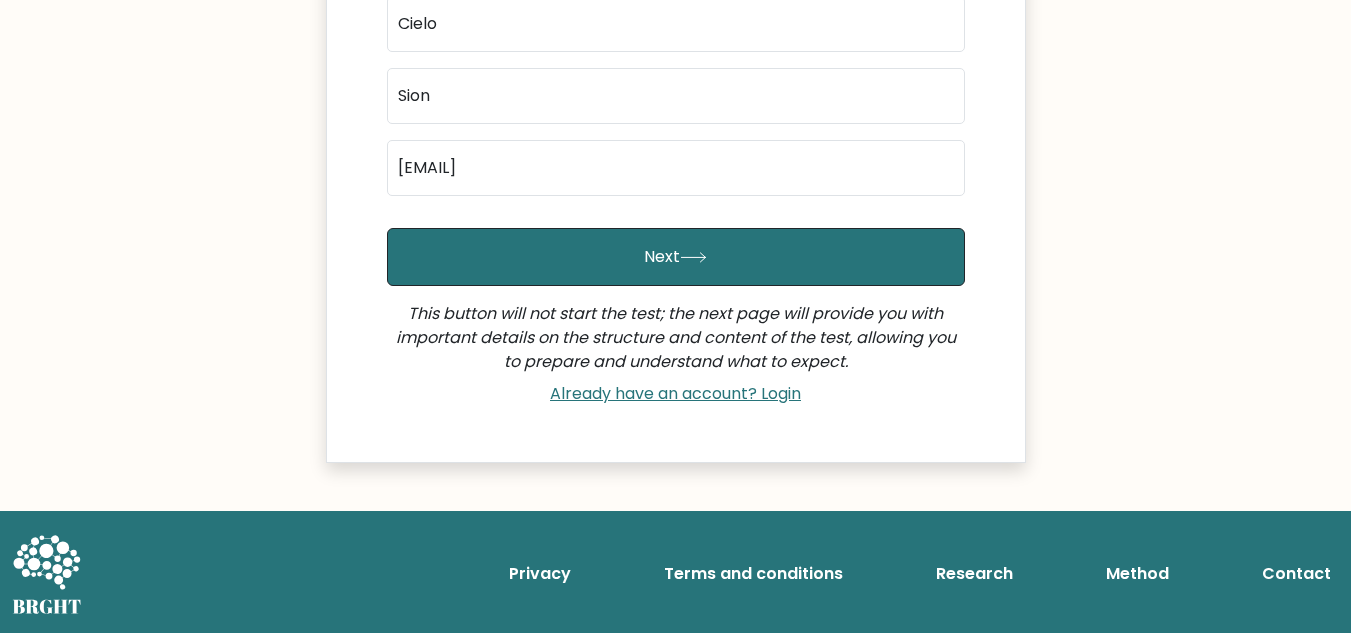 click on "First Name
Cielo
Last Name
Sion
Email
cieanamsion@gmail.com
Next
This button will not start the test; the next page will provide you with important details on the structure
and content of the test, allowing you to prepare and understand what to expect.
Already have an account? Login" at bounding box center [676, 205] 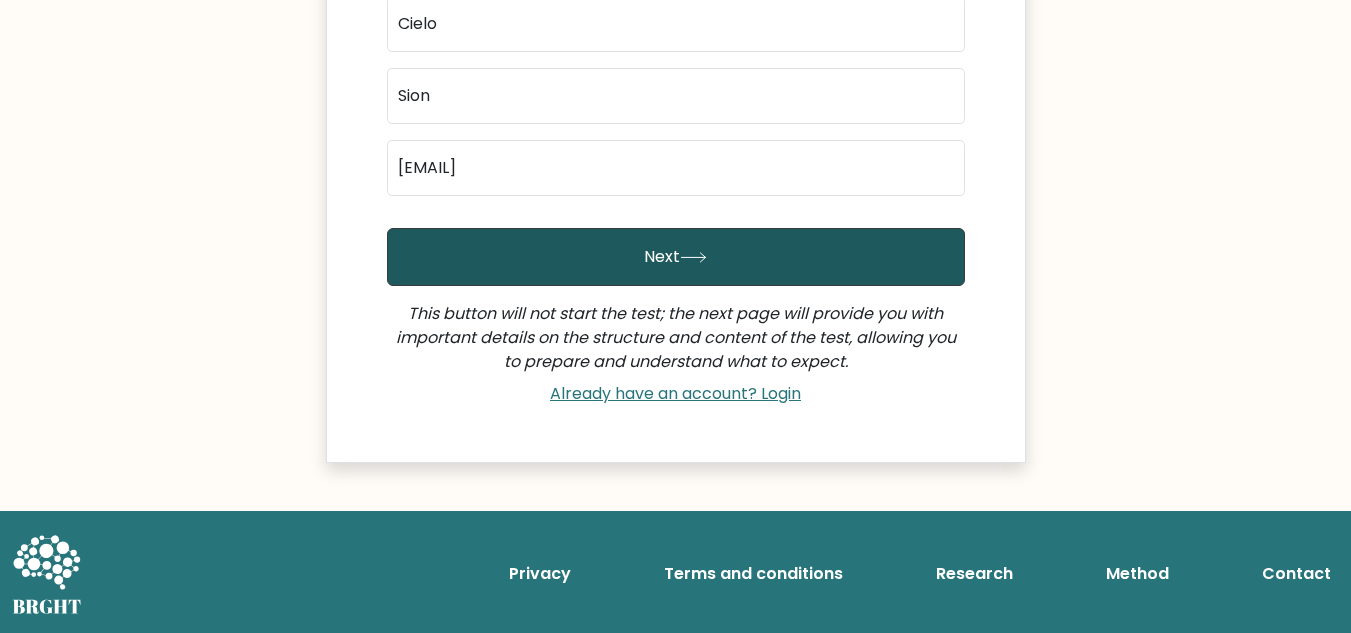click on "Next" at bounding box center [676, 257] 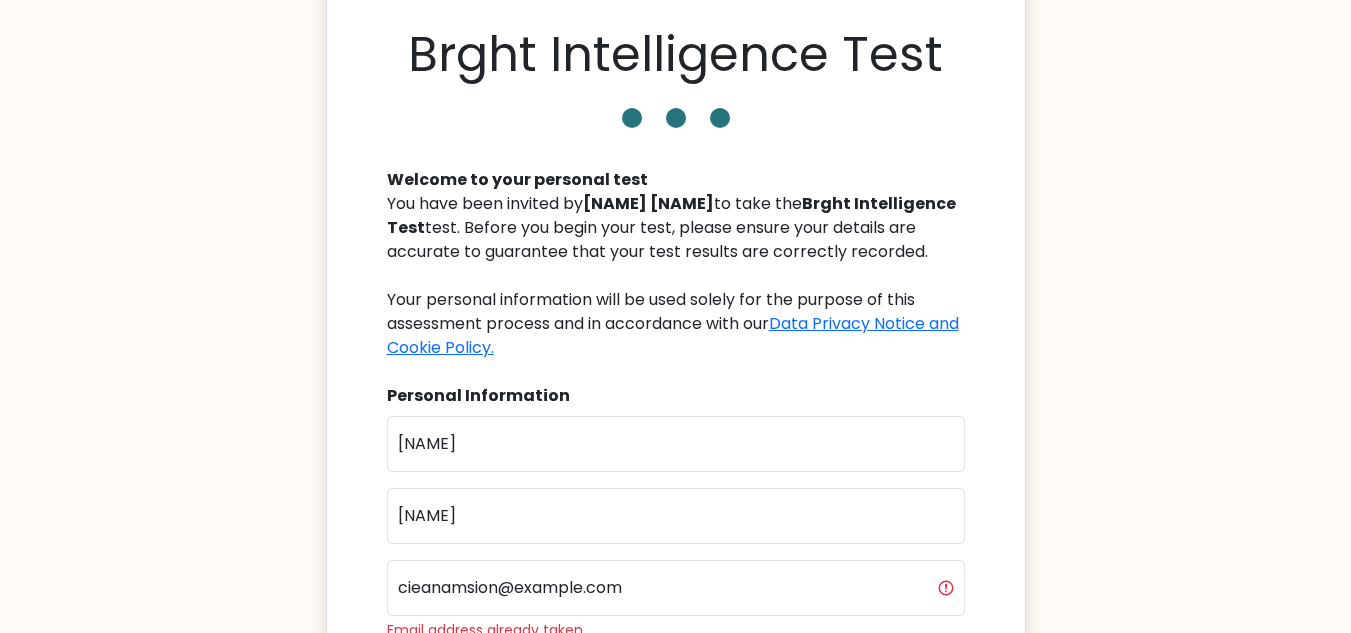scroll, scrollTop: 500, scrollLeft: 0, axis: vertical 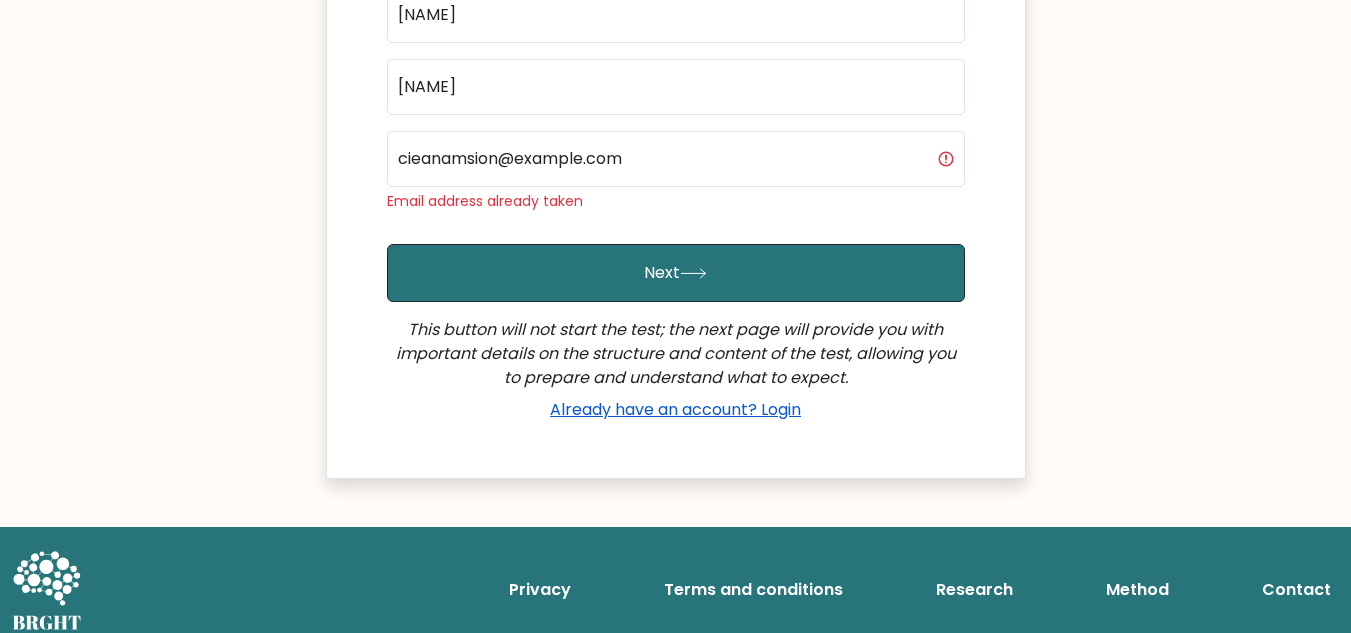 click on "Already have an account? Login" at bounding box center [675, 409] 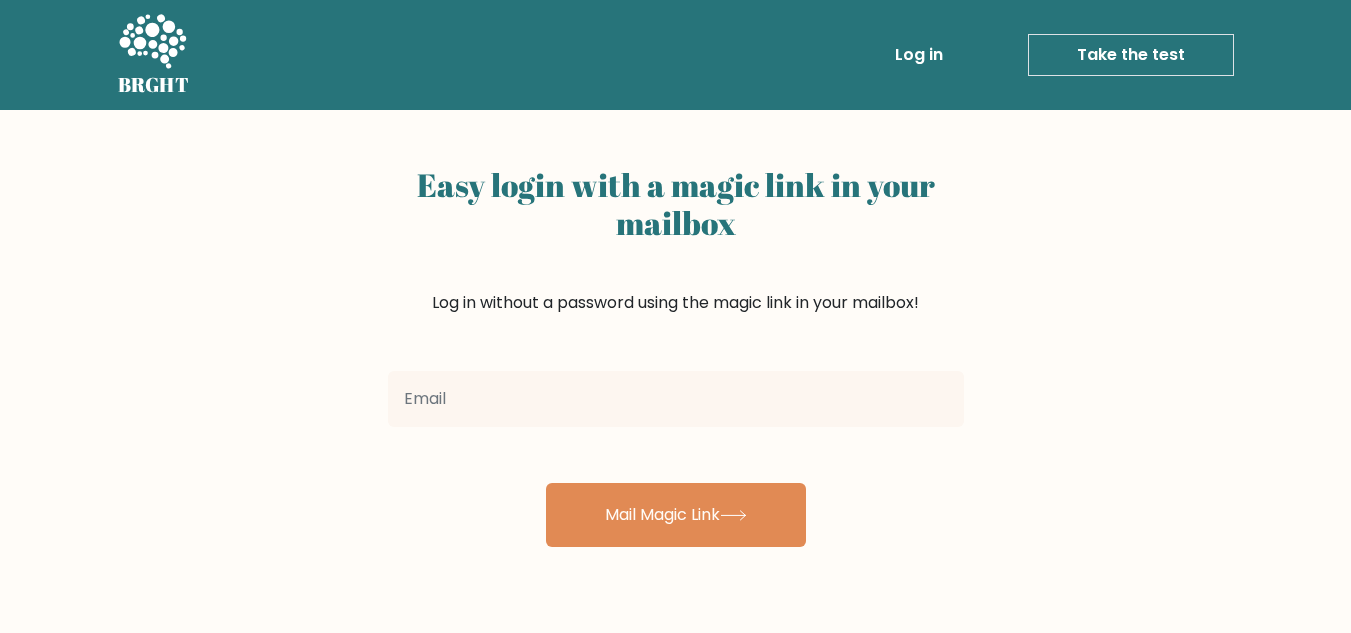 scroll, scrollTop: 0, scrollLeft: 0, axis: both 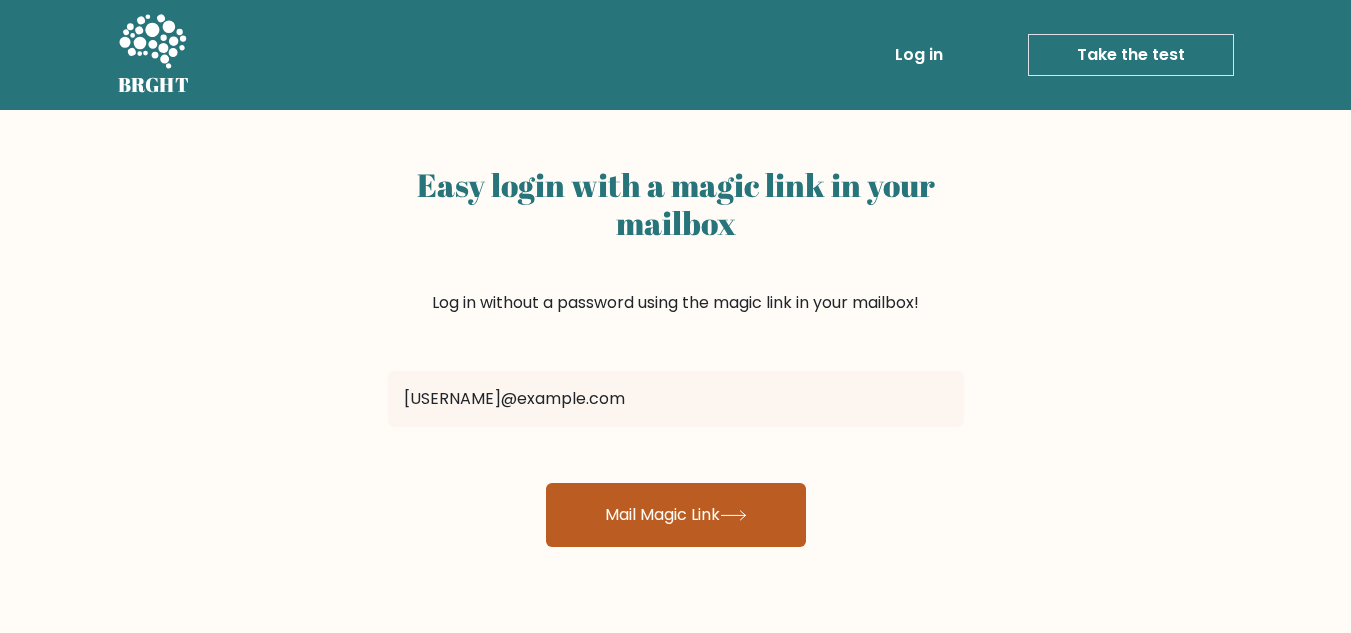 click on "Mail Magic Link" at bounding box center [676, 515] 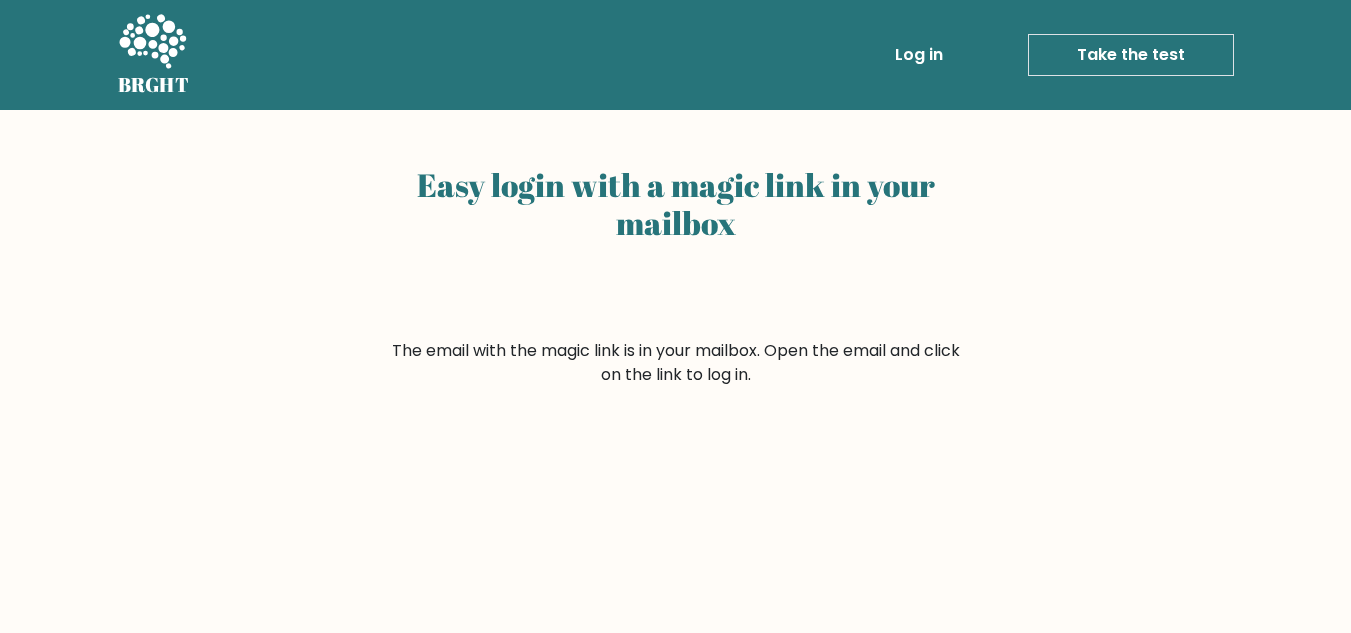 scroll, scrollTop: 0, scrollLeft: 0, axis: both 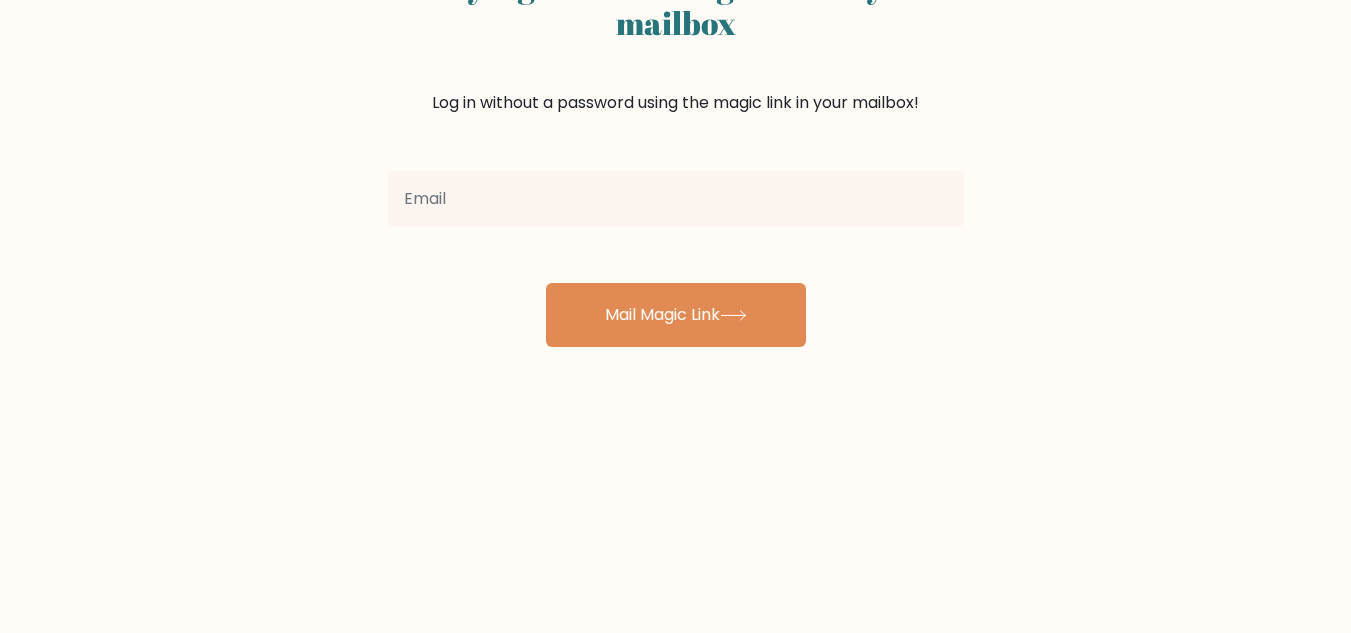 click at bounding box center [676, 199] 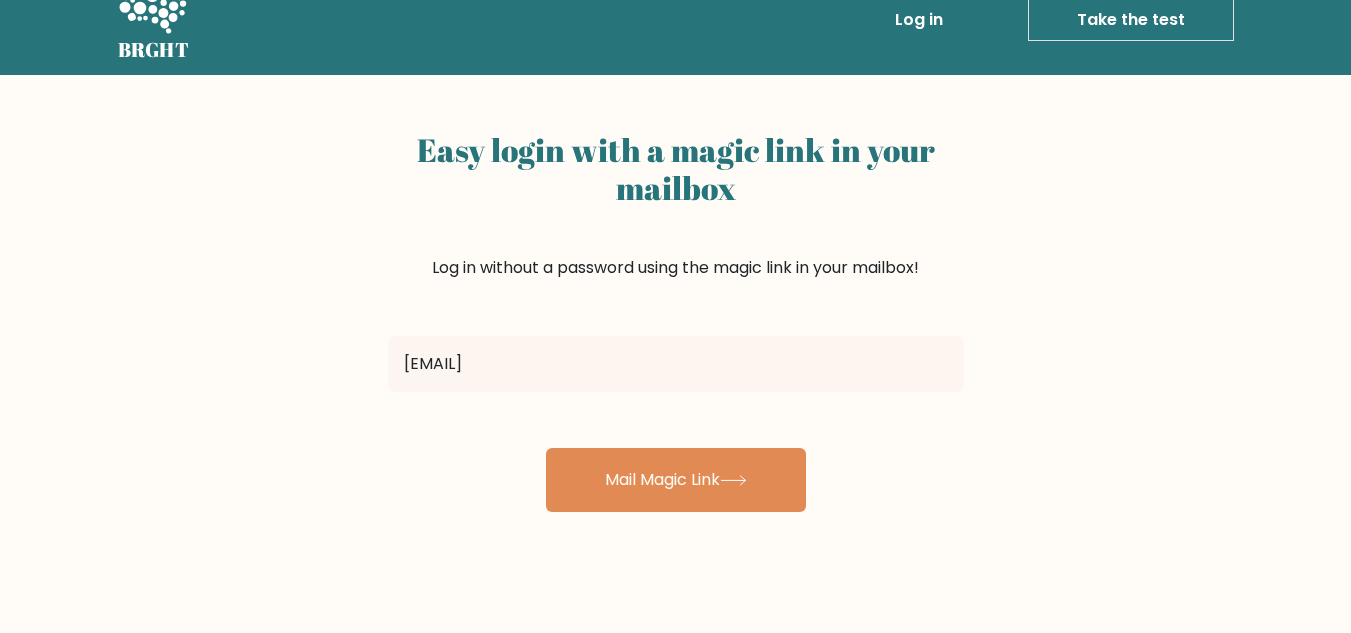 scroll, scrollTop: 0, scrollLeft: 0, axis: both 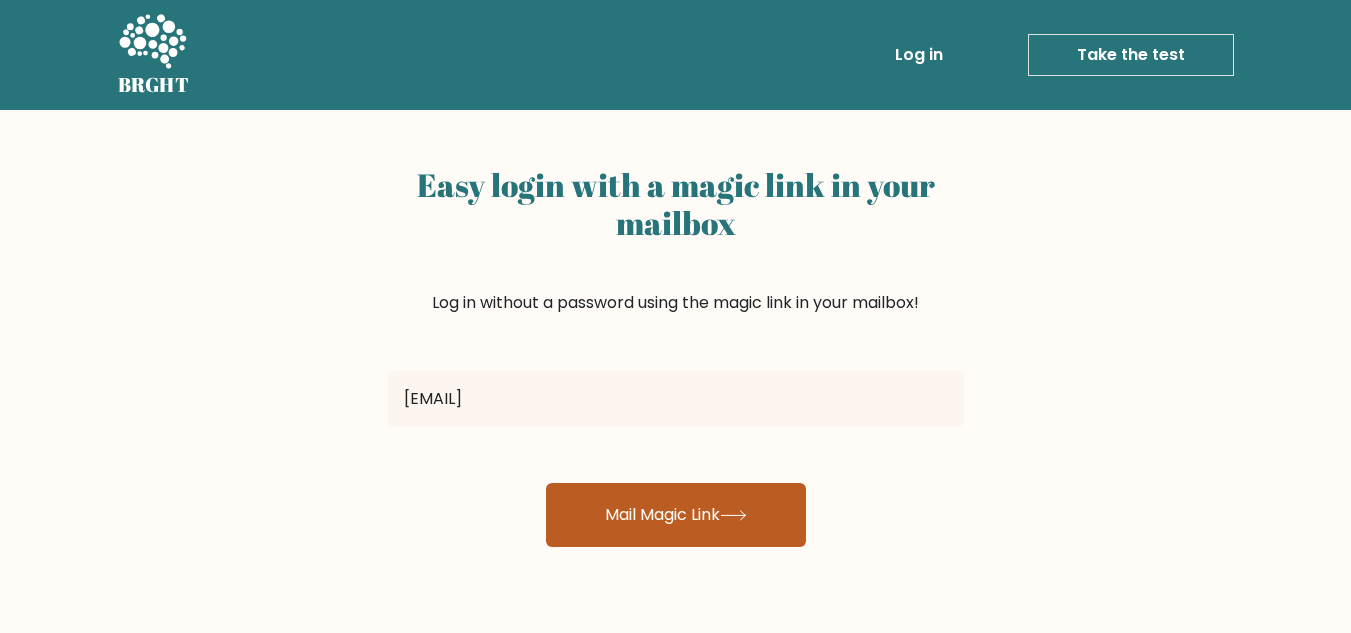 click on "Mail Magic Link" at bounding box center [676, 515] 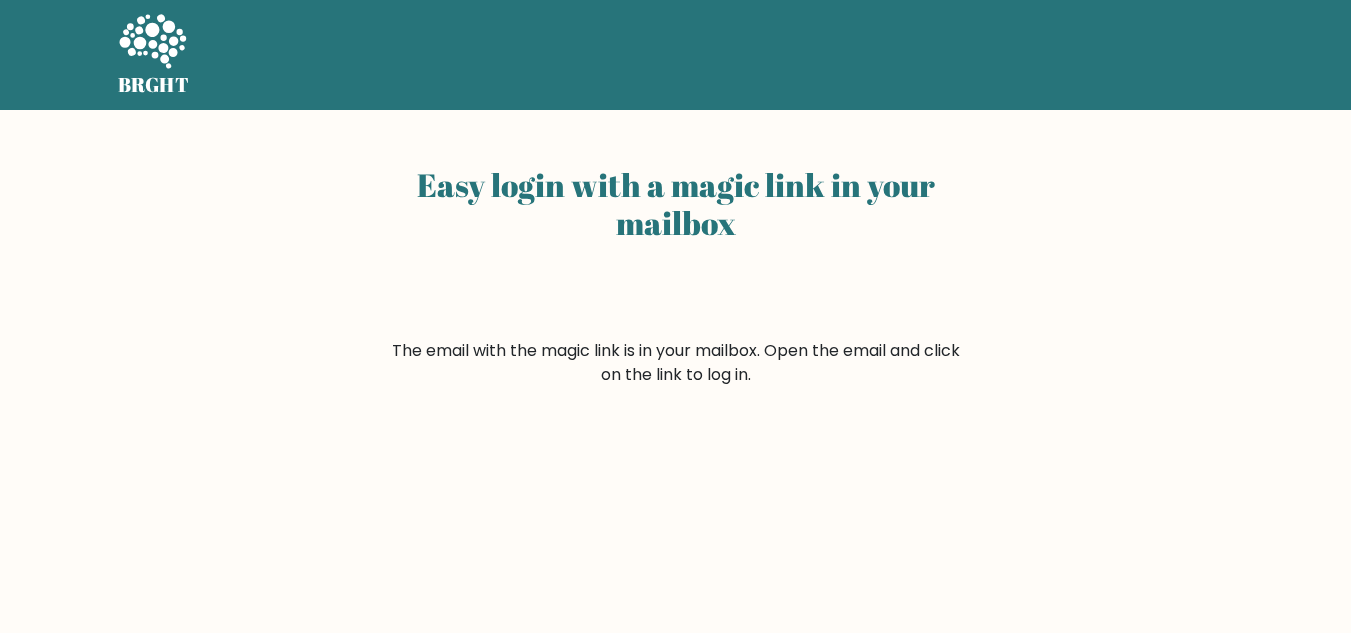 scroll, scrollTop: 0, scrollLeft: 0, axis: both 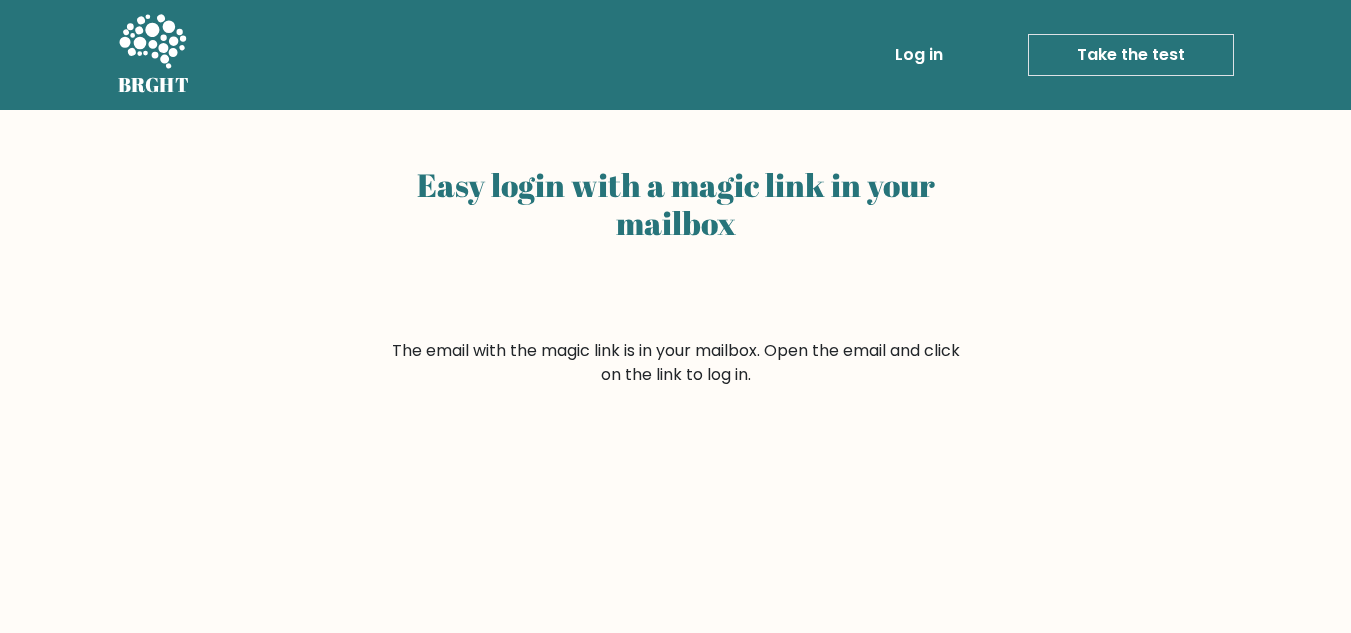 click on "Log in" at bounding box center (919, 55) 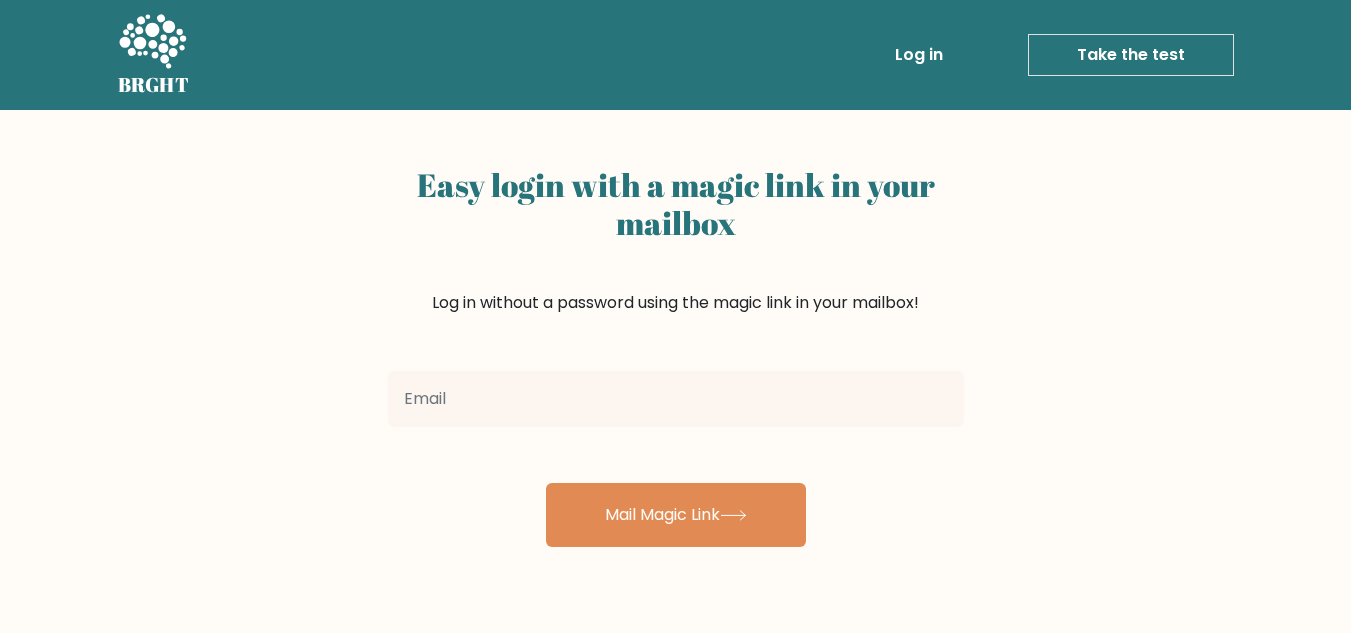 scroll, scrollTop: 0, scrollLeft: 0, axis: both 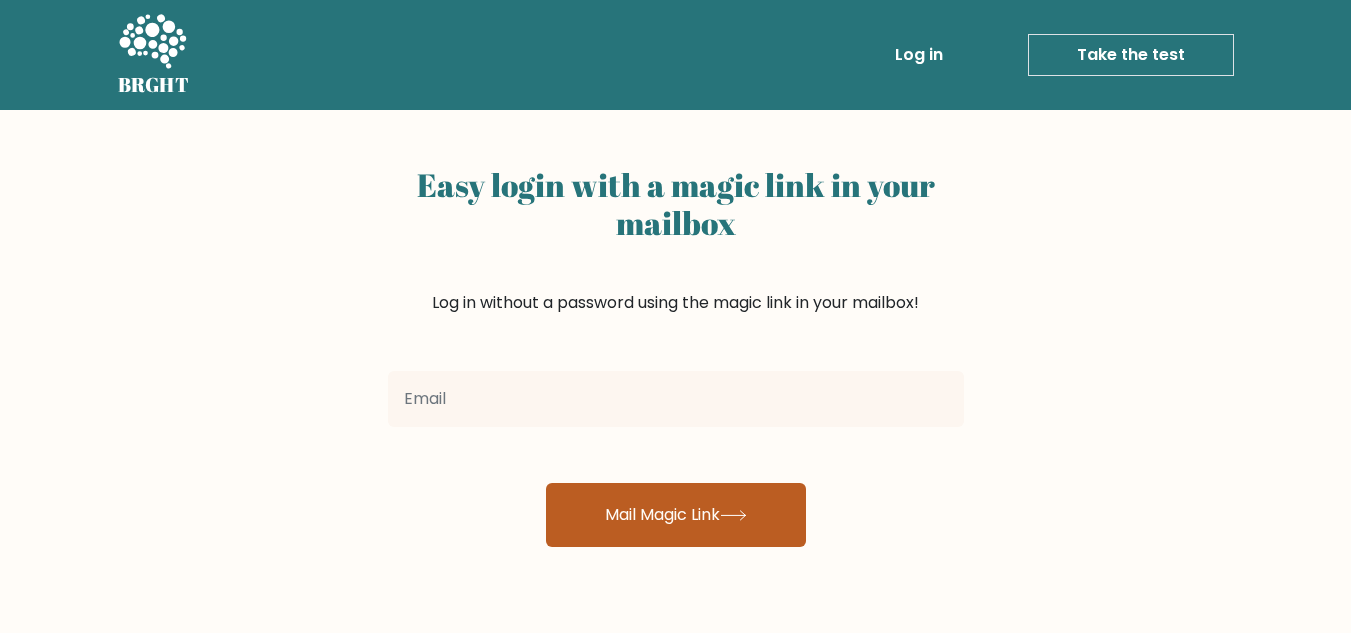 click on "Mail Magic Link" at bounding box center (676, 515) 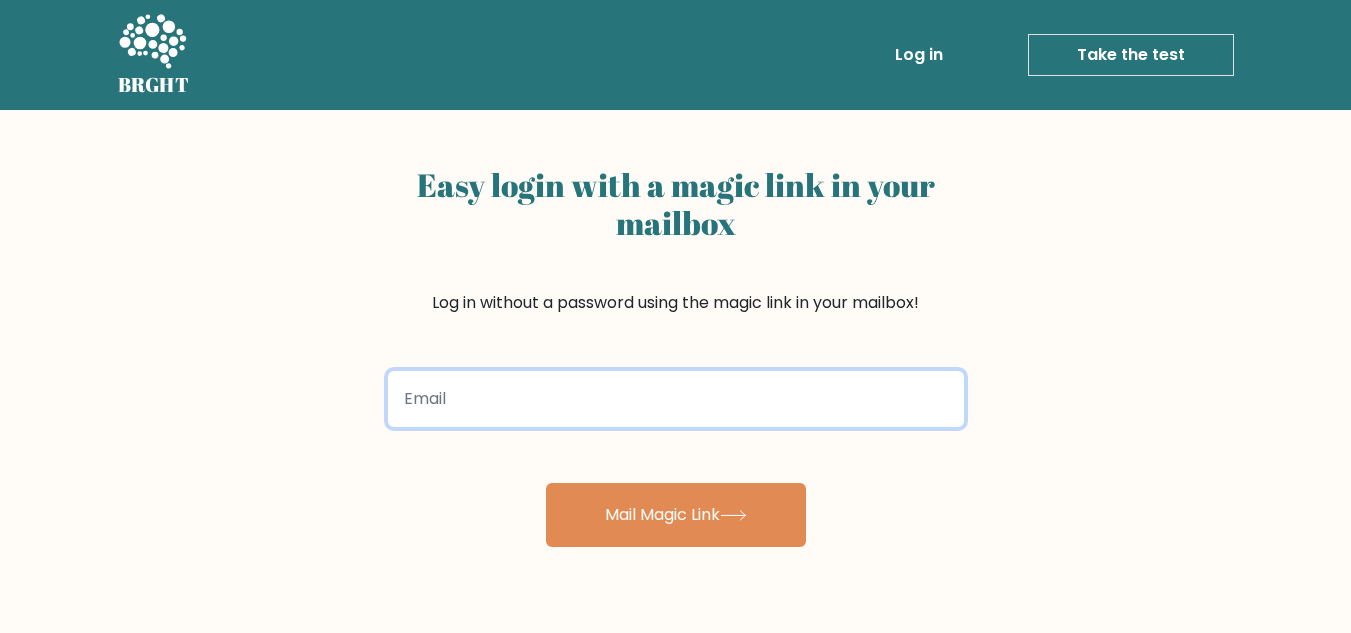 click at bounding box center [676, 399] 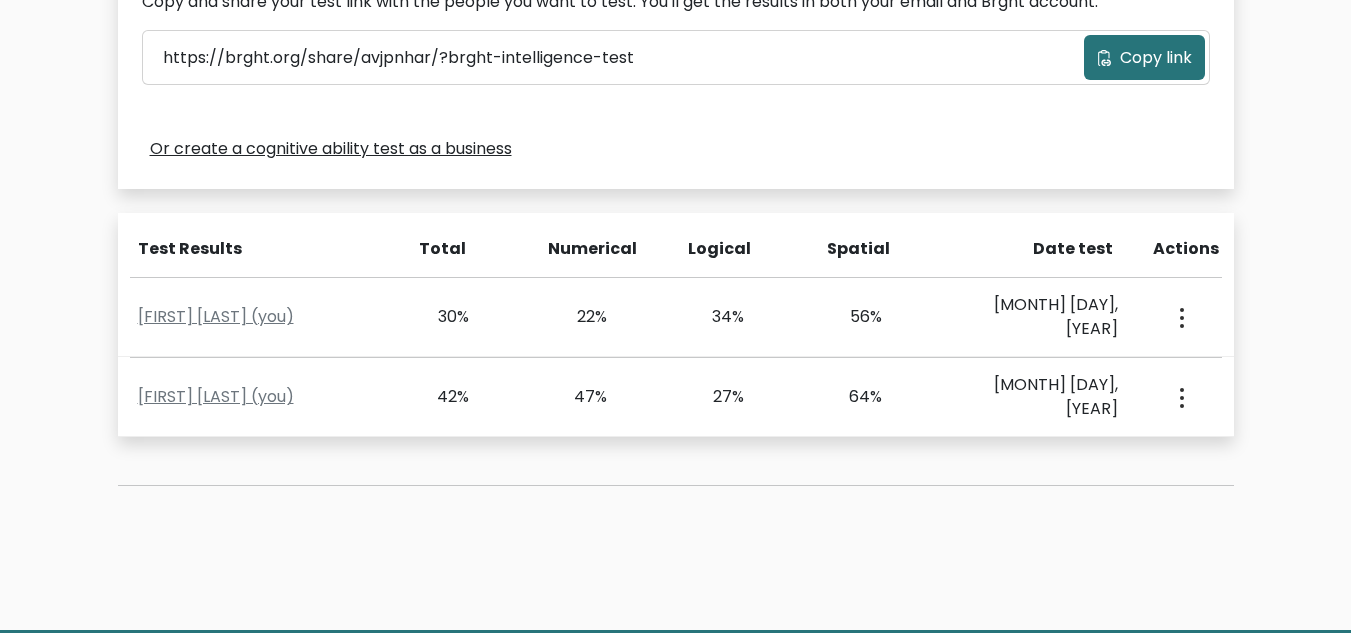 scroll, scrollTop: 700, scrollLeft: 0, axis: vertical 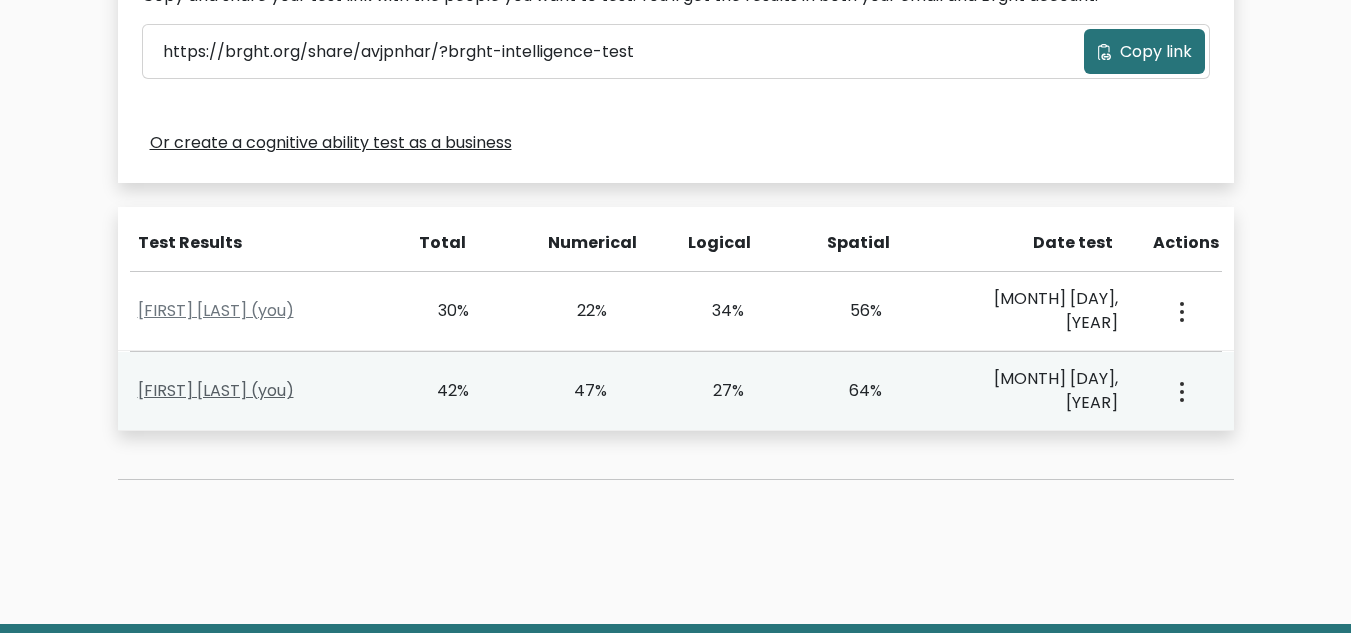 click on "Cielo Sion (you)" at bounding box center (216, 390) 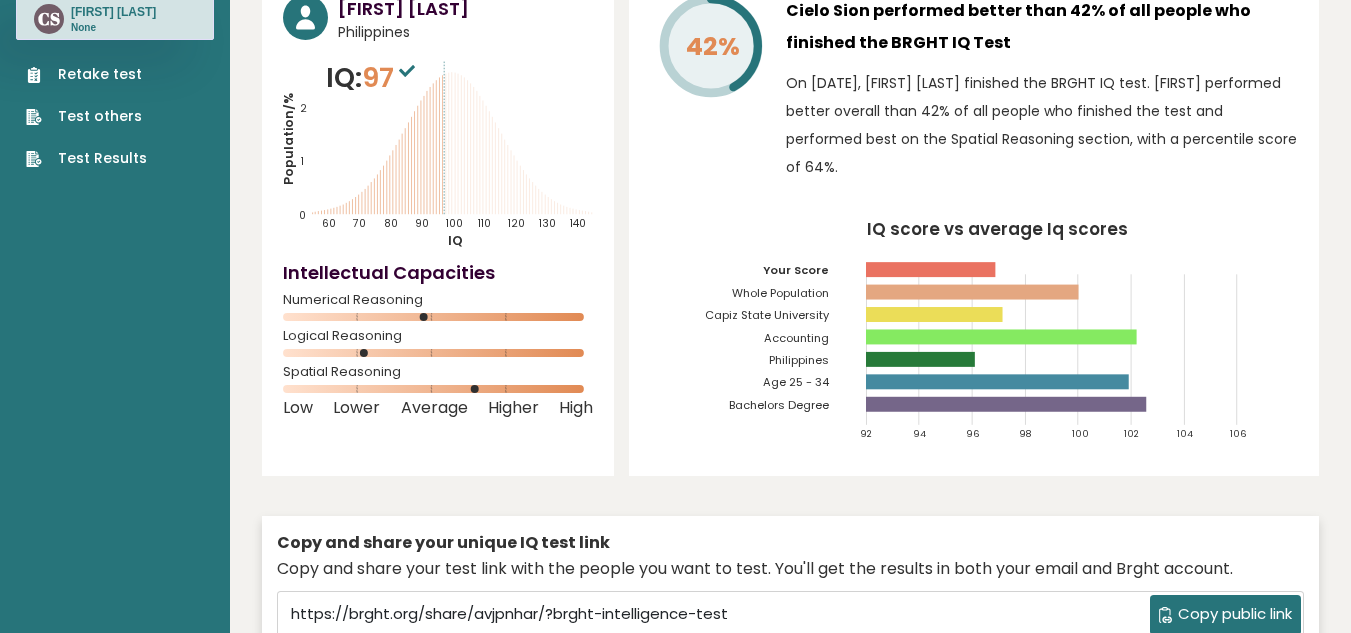 scroll, scrollTop: 0, scrollLeft: 0, axis: both 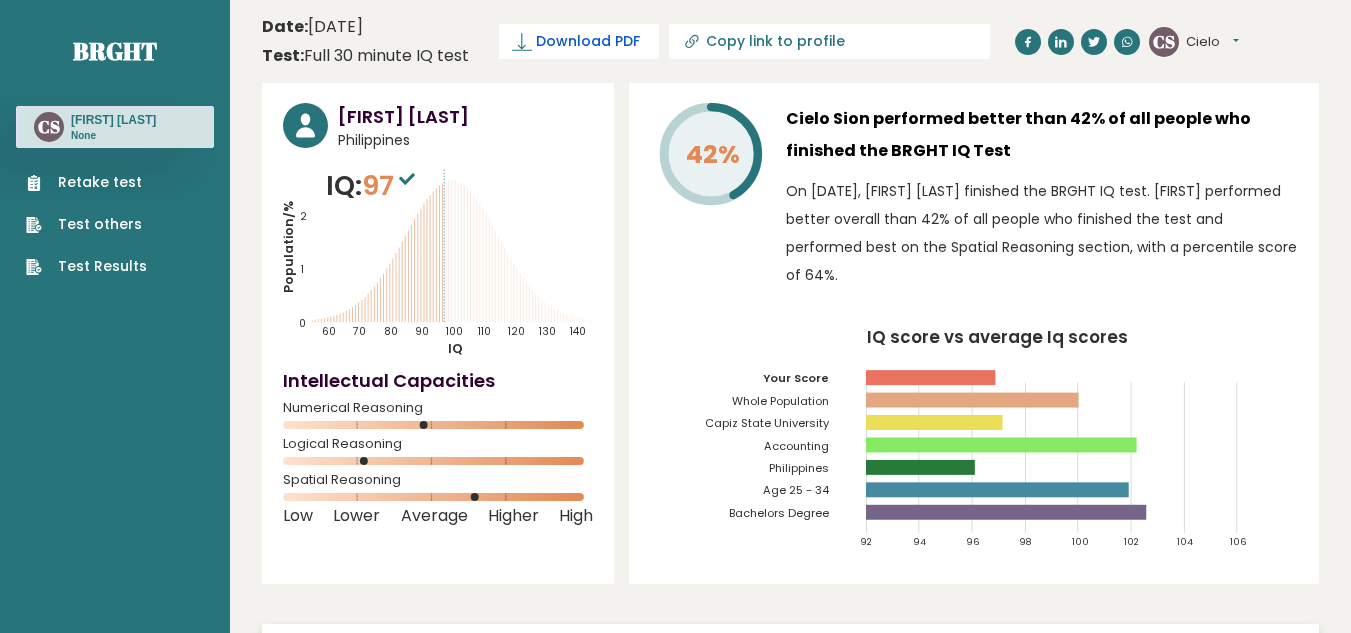 click on "Download PDF" at bounding box center [588, 41] 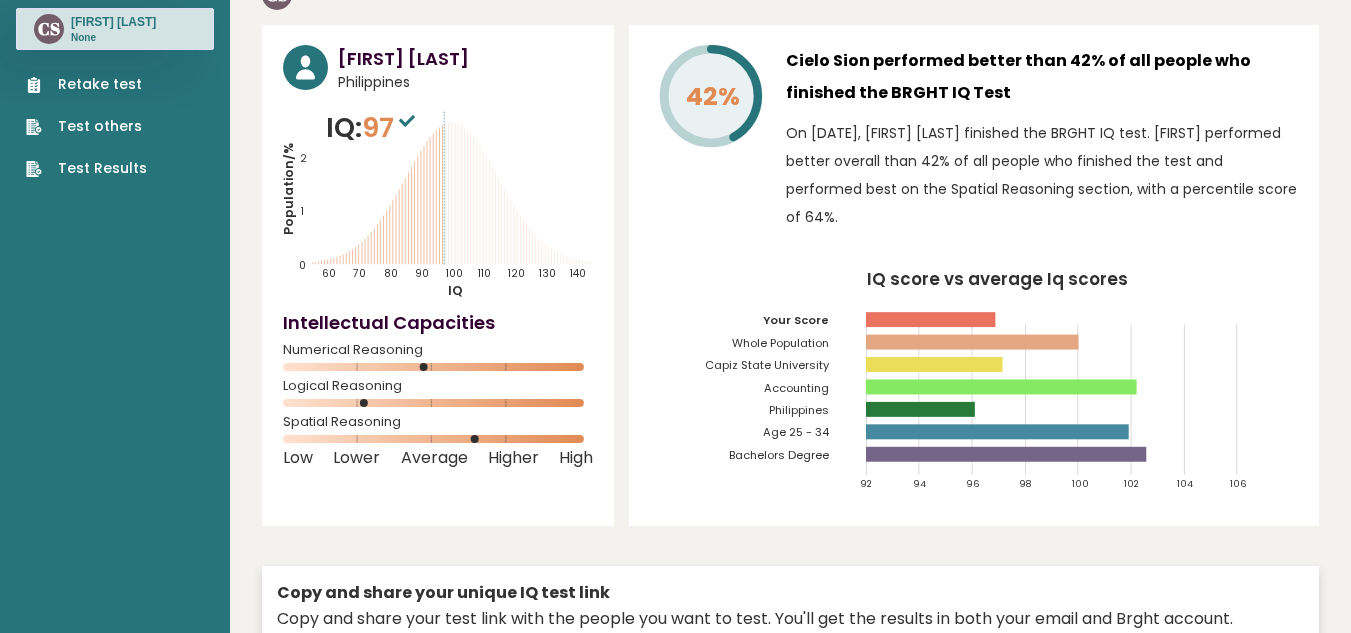 scroll, scrollTop: 0, scrollLeft: 0, axis: both 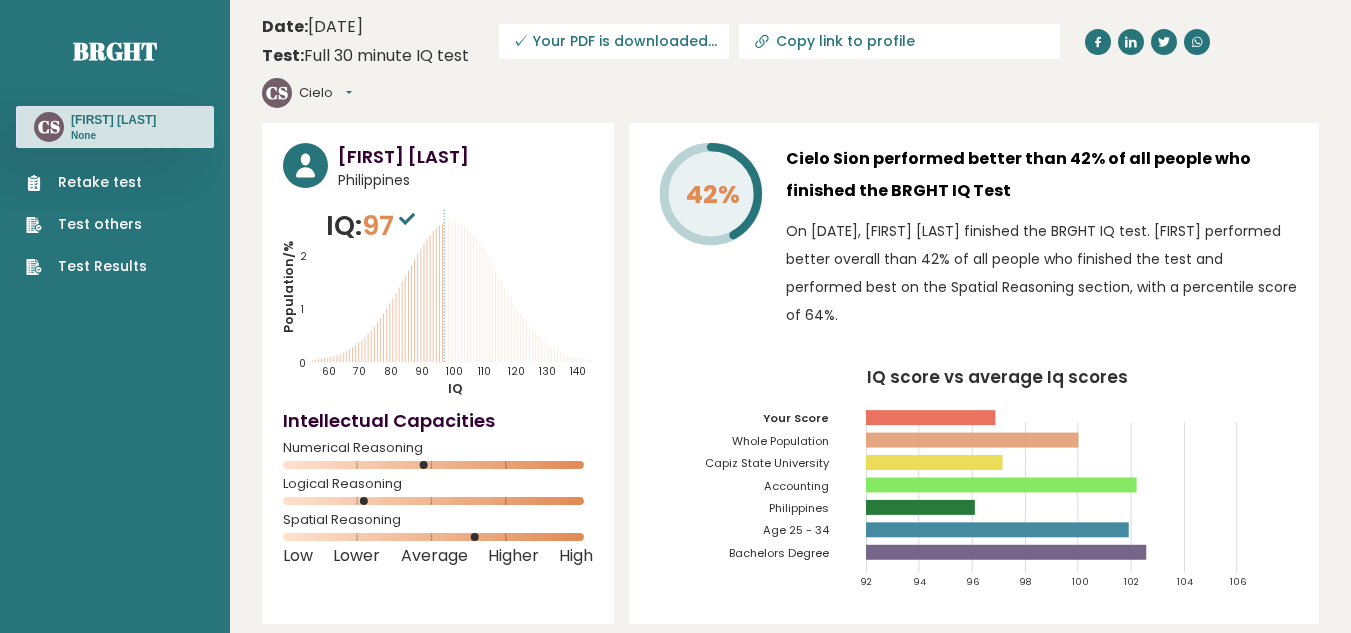 click on "Retake test" at bounding box center [86, 182] 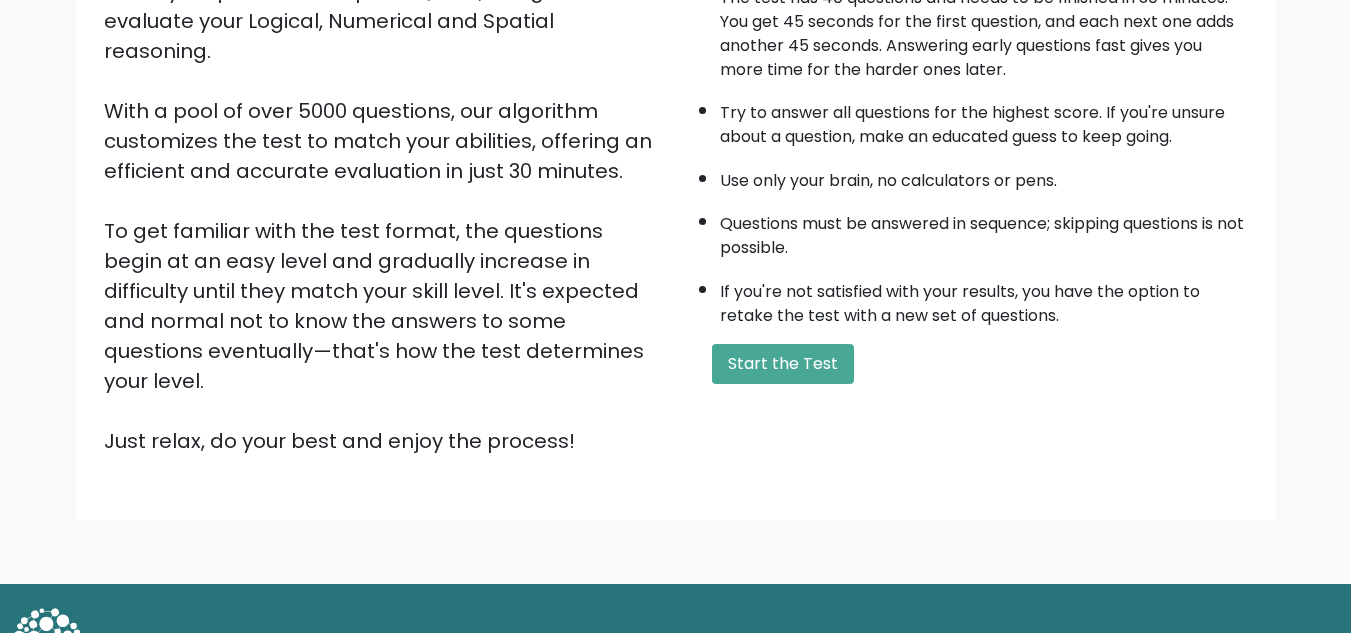 scroll, scrollTop: 283, scrollLeft: 0, axis: vertical 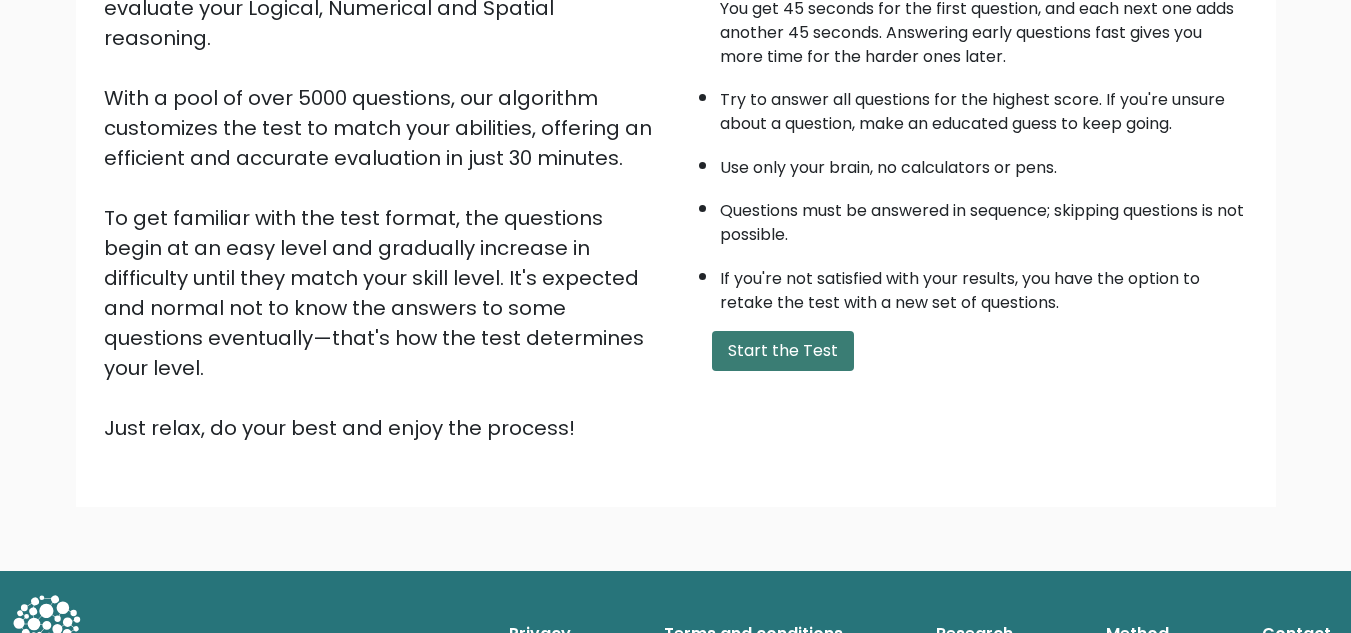click on "Start the Test" at bounding box center (783, 351) 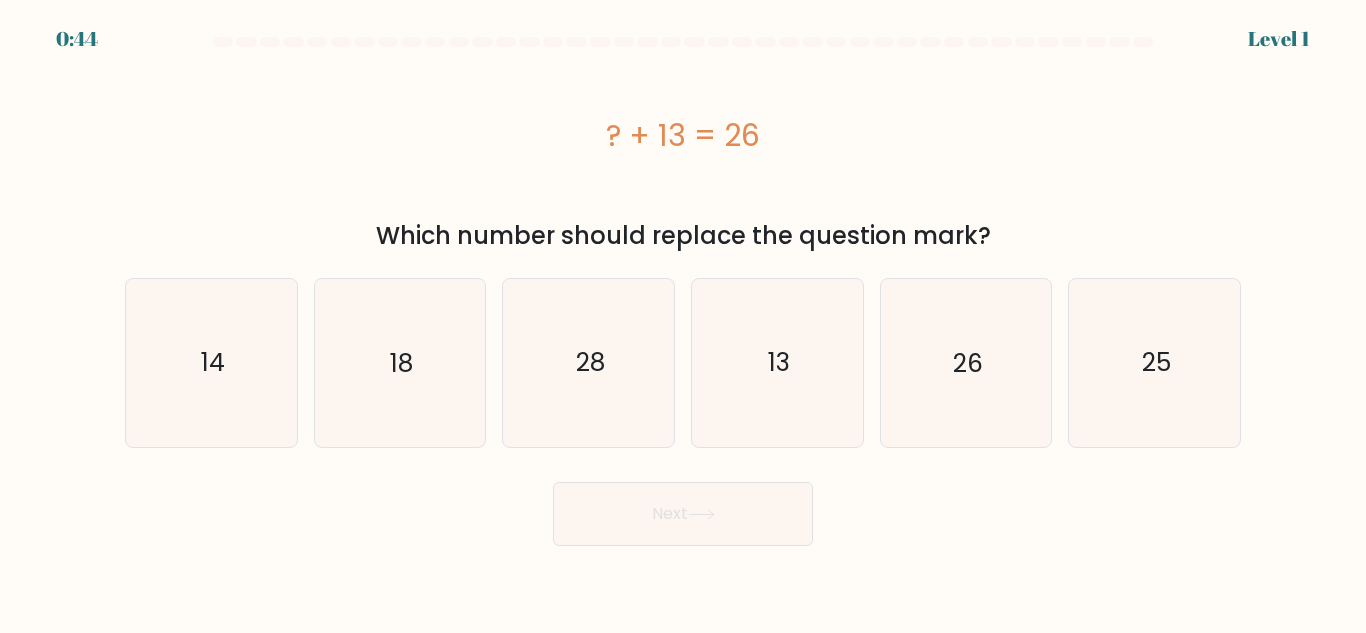 scroll, scrollTop: 0, scrollLeft: 0, axis: both 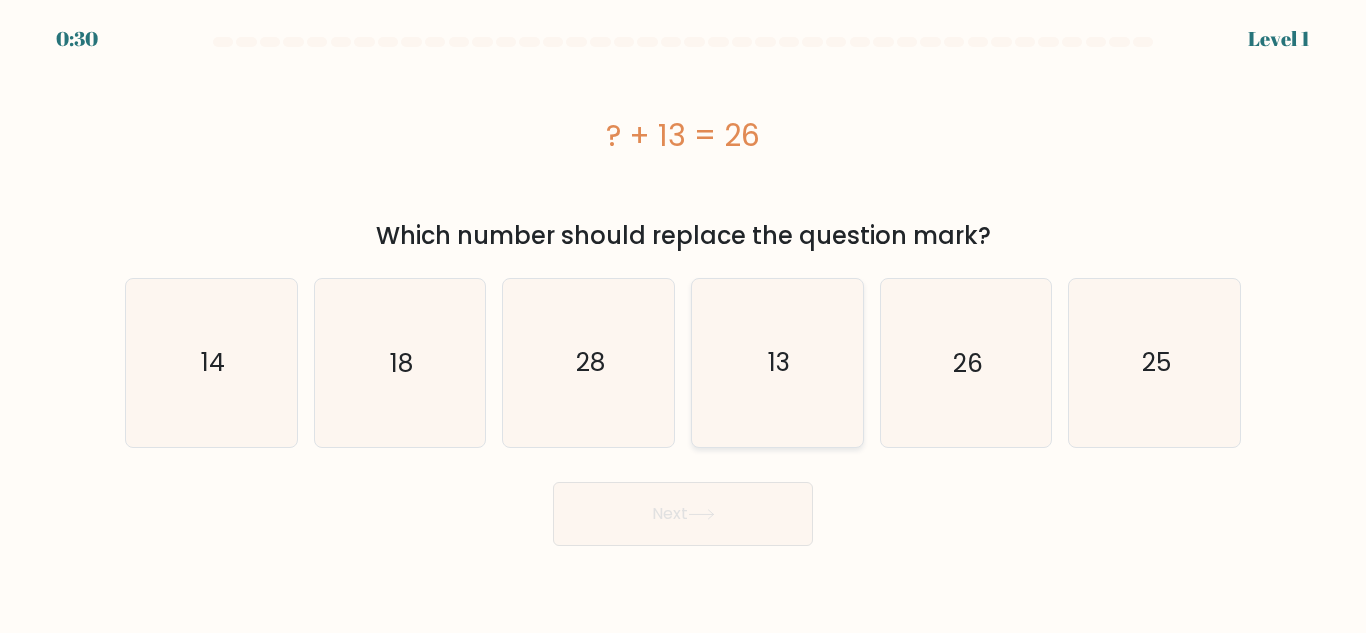 click on "13" 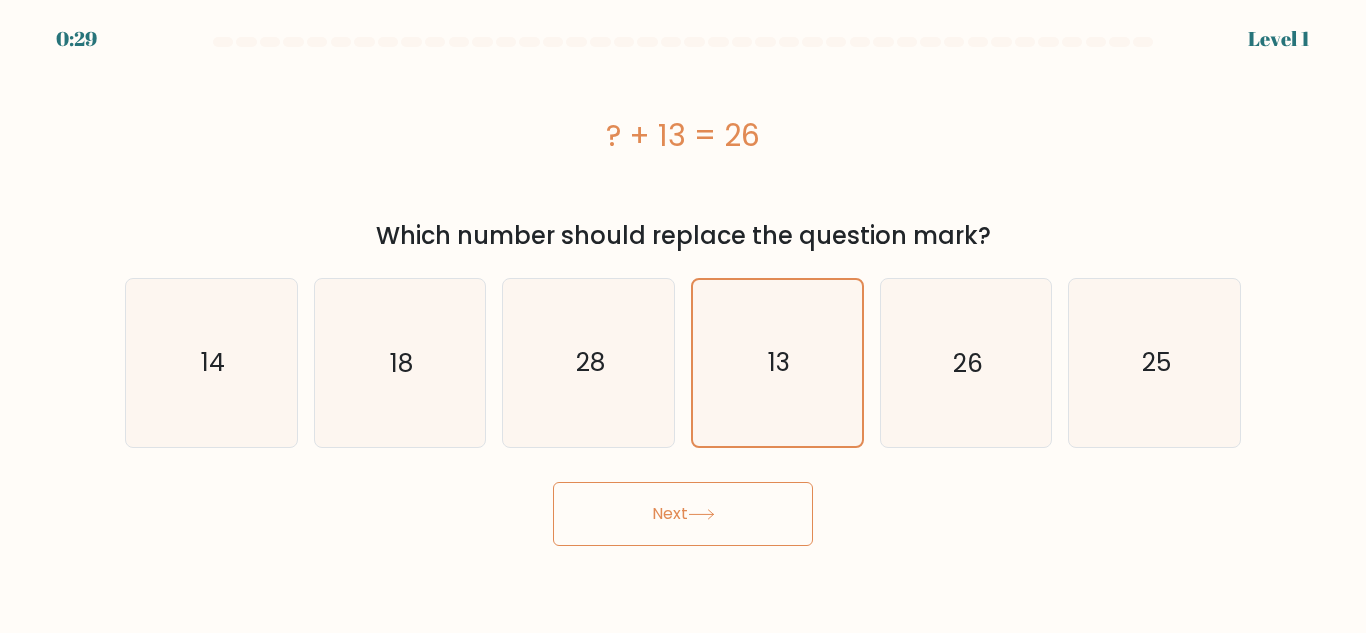 click on "Next" at bounding box center (683, 514) 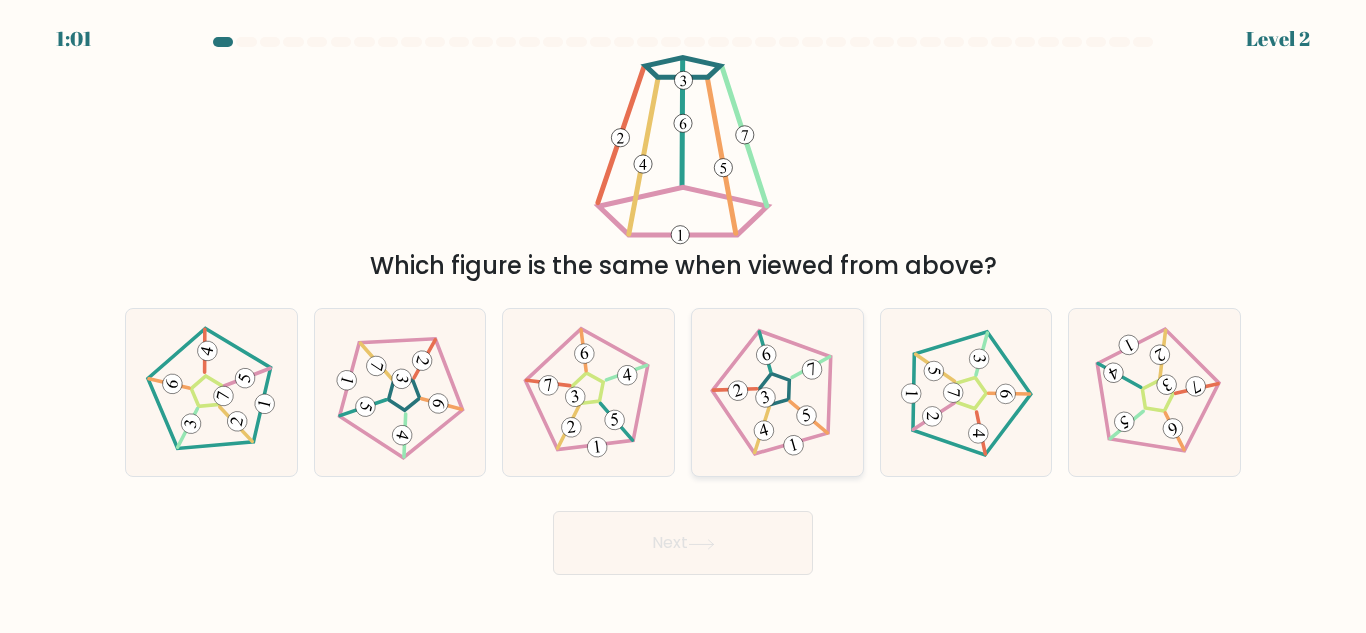 click 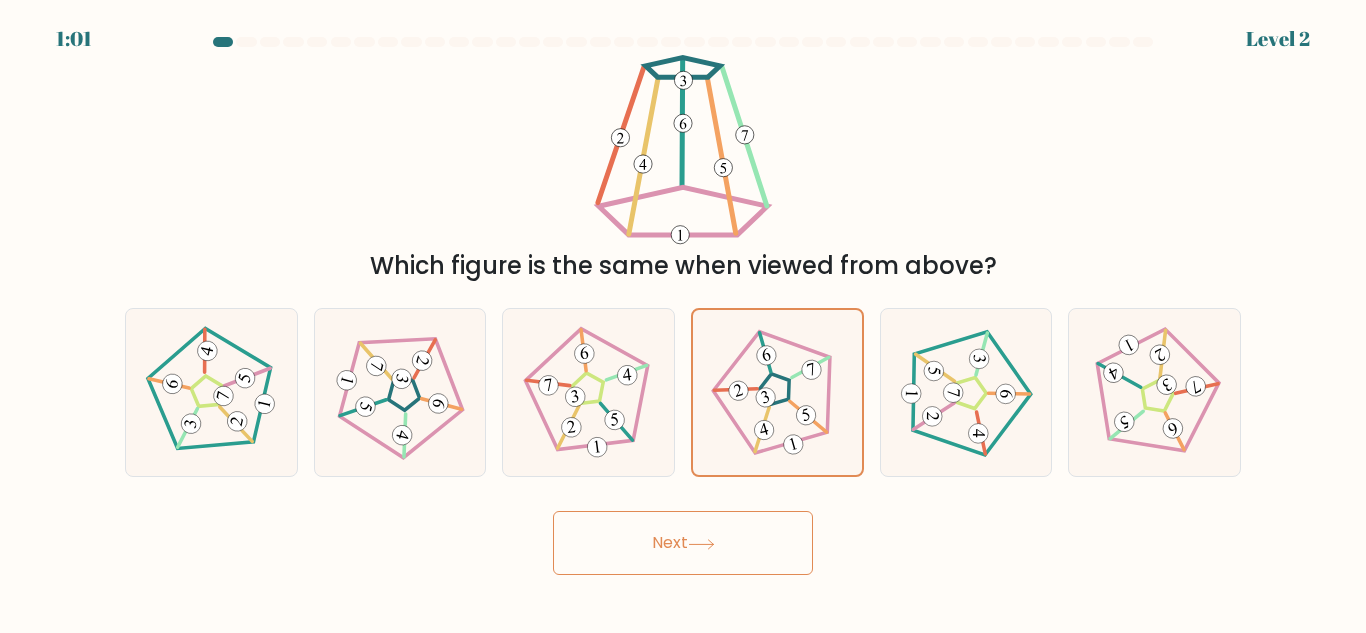 click on "Next" at bounding box center (683, 543) 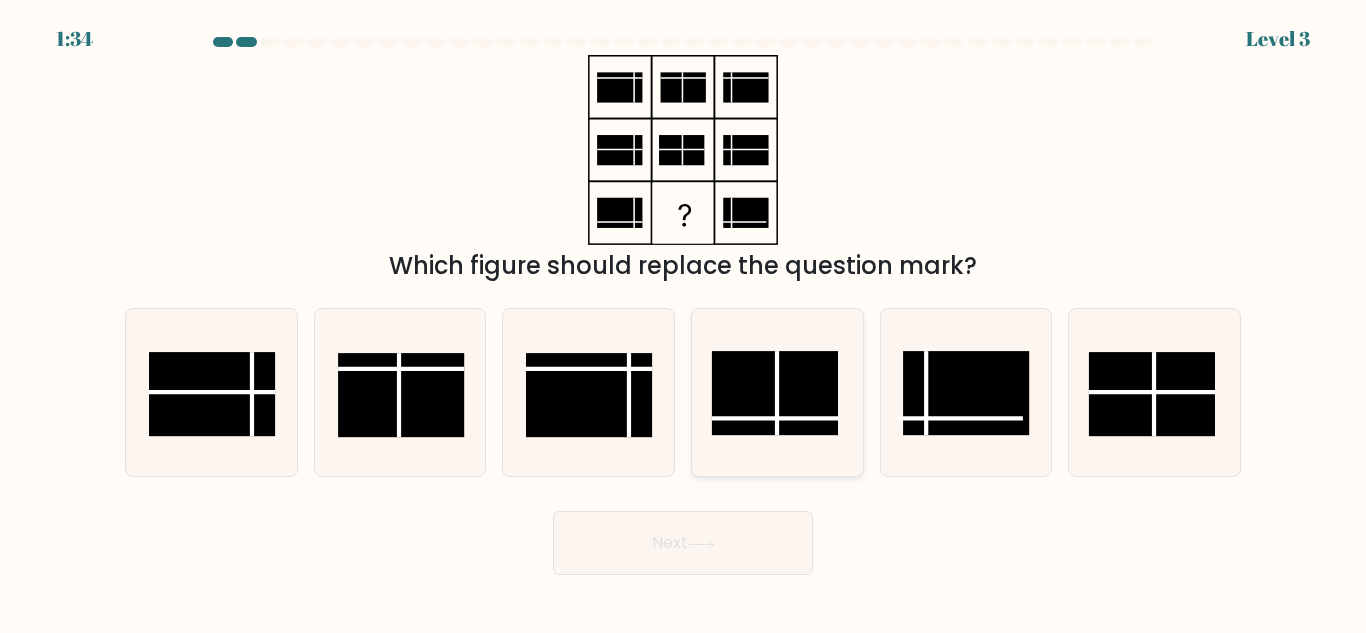 click 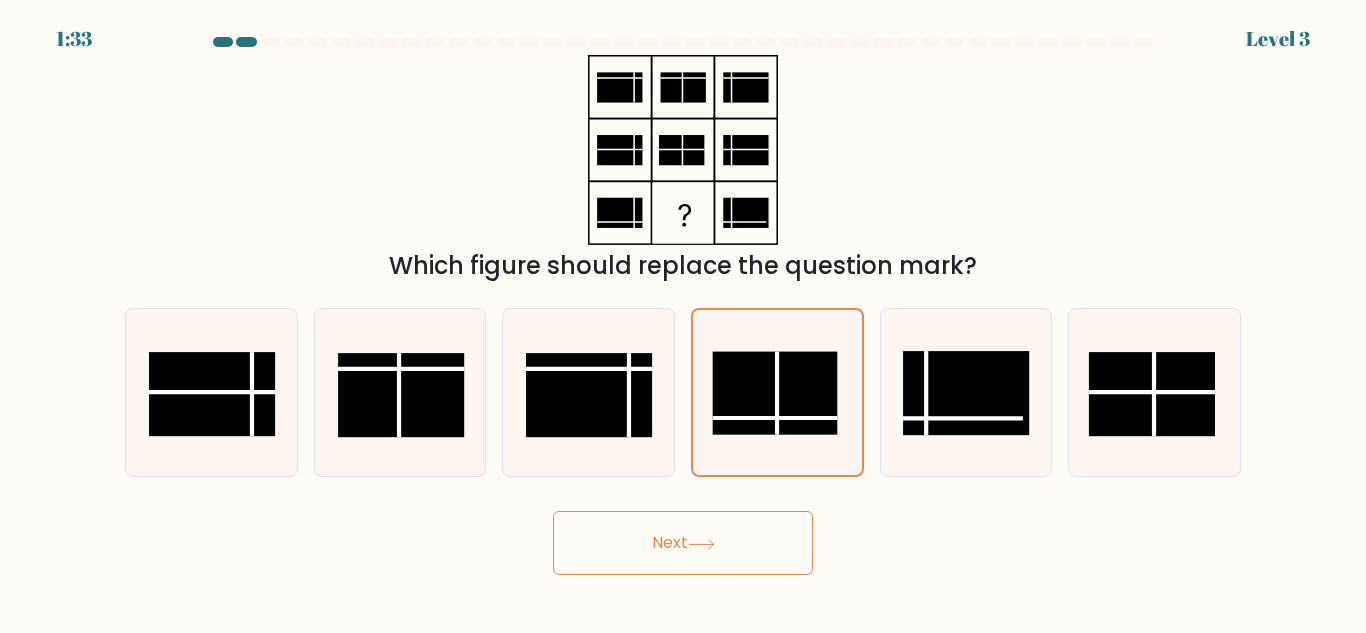 click on "Next" at bounding box center [683, 543] 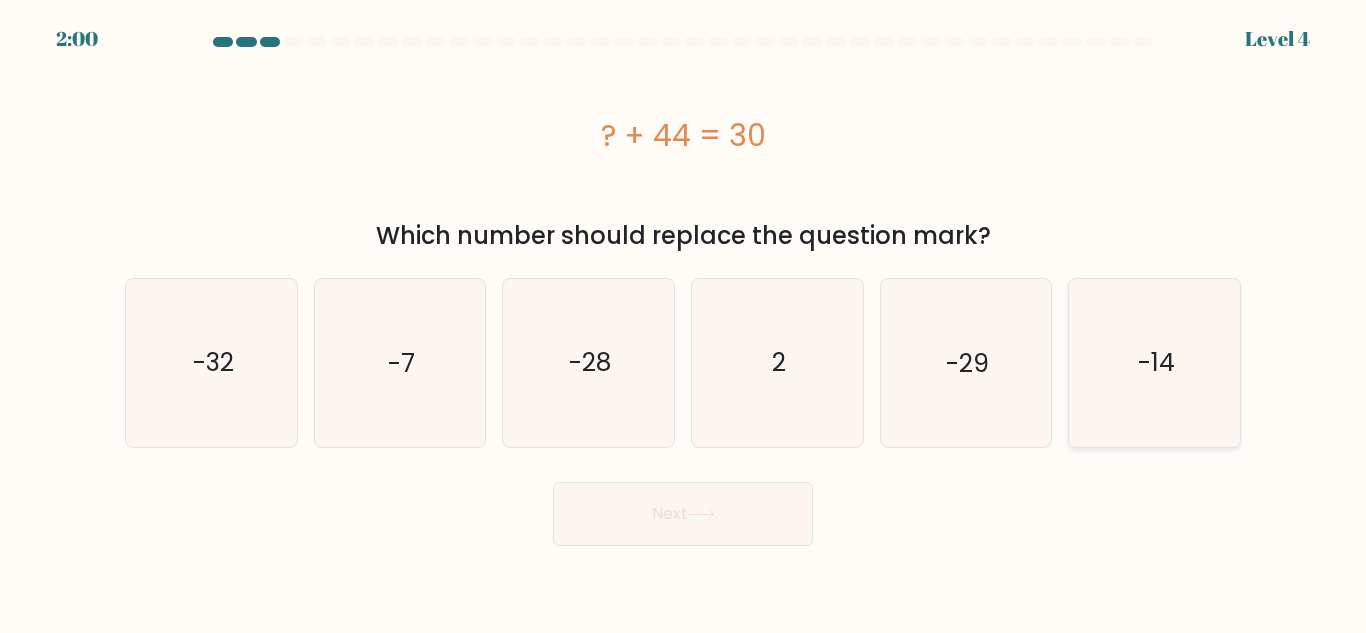 click on "-14" 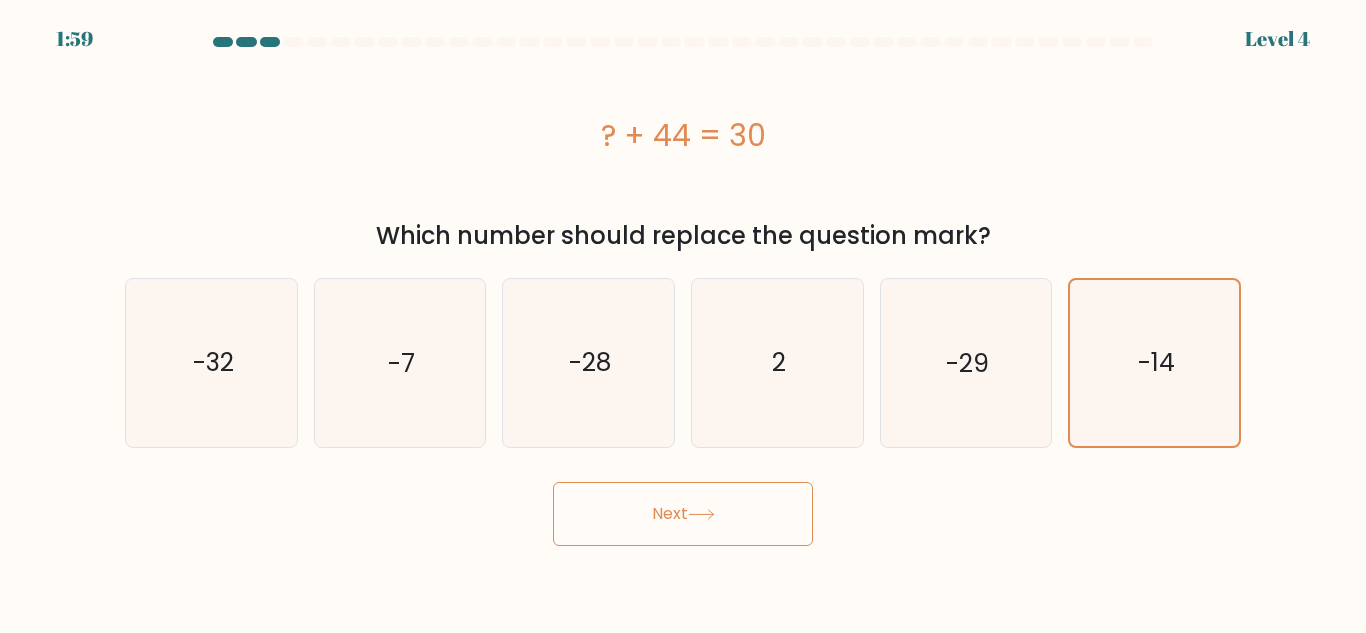 click on "Next" at bounding box center [683, 514] 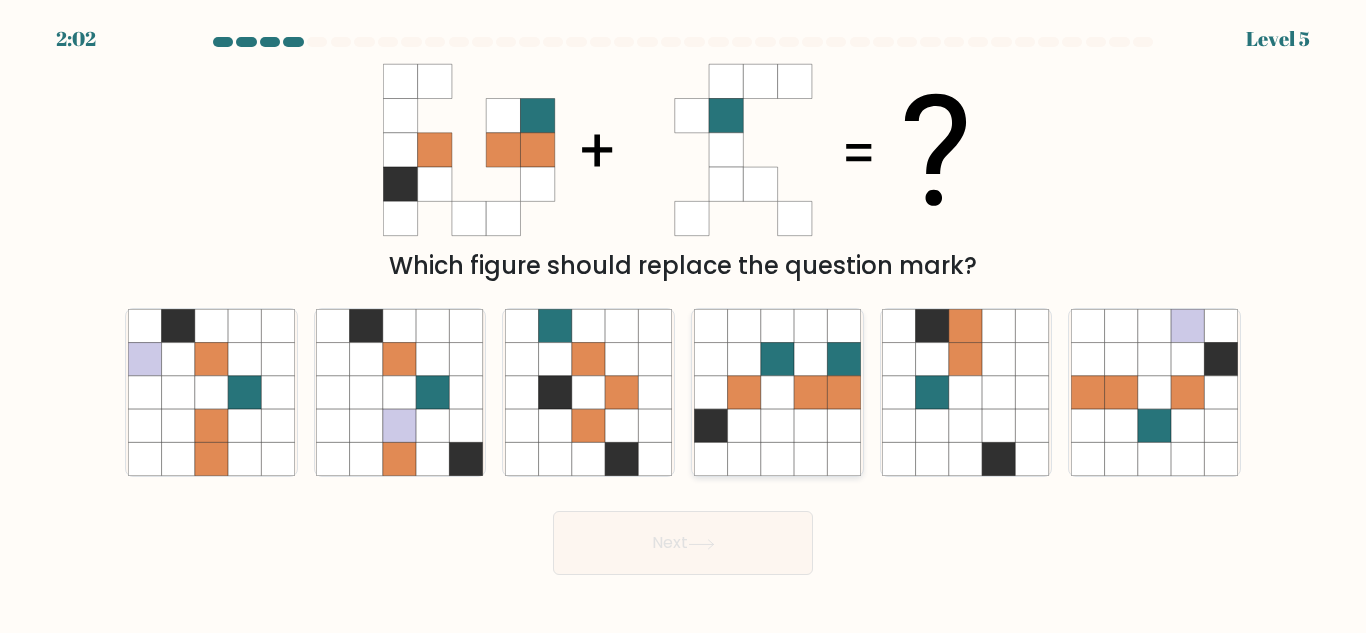 click 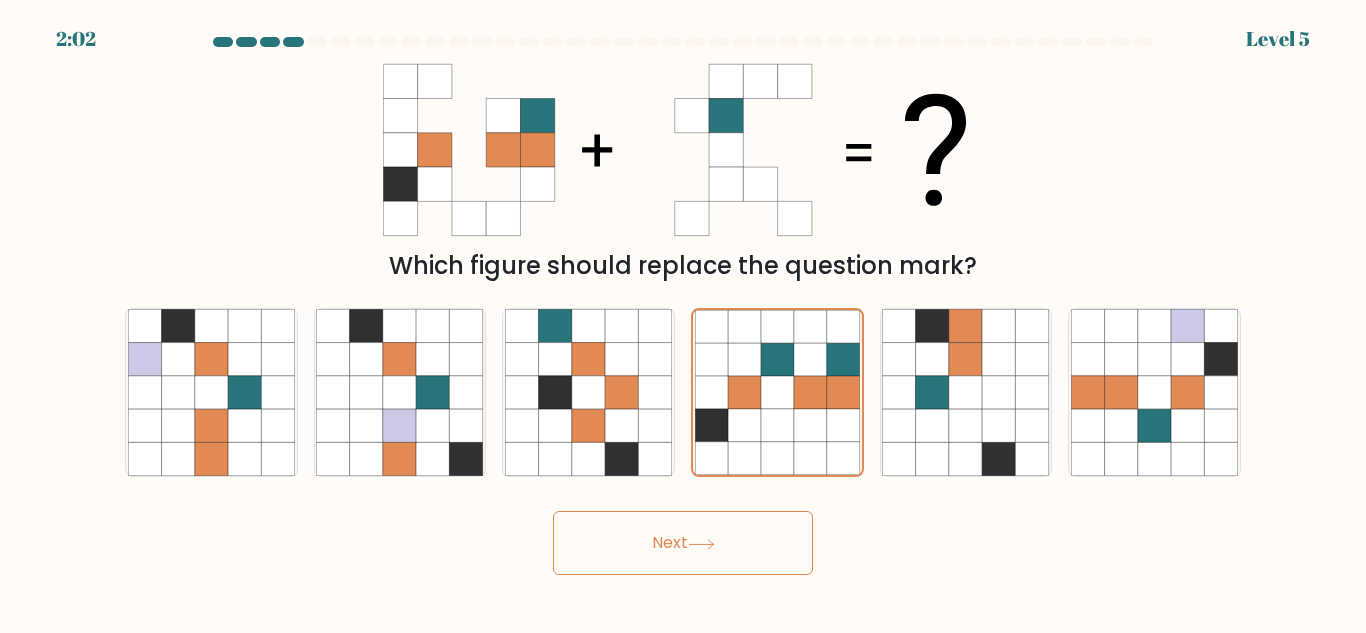 click on "Next" at bounding box center [683, 543] 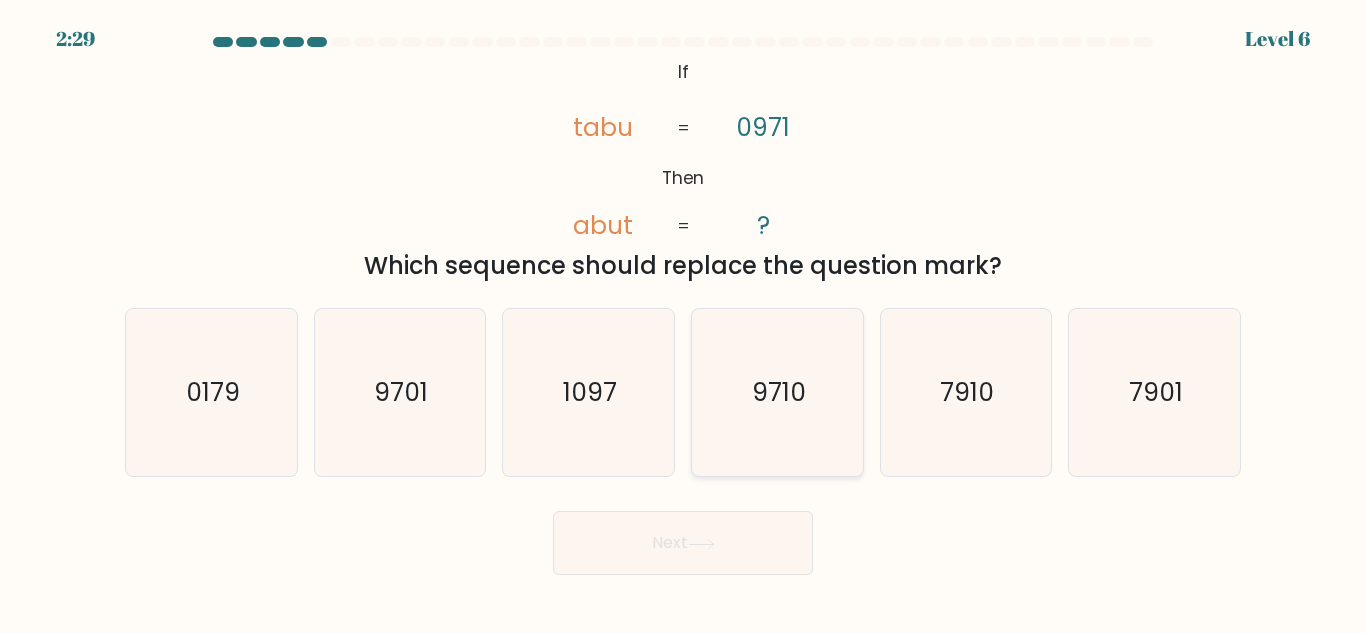 click on "9710" 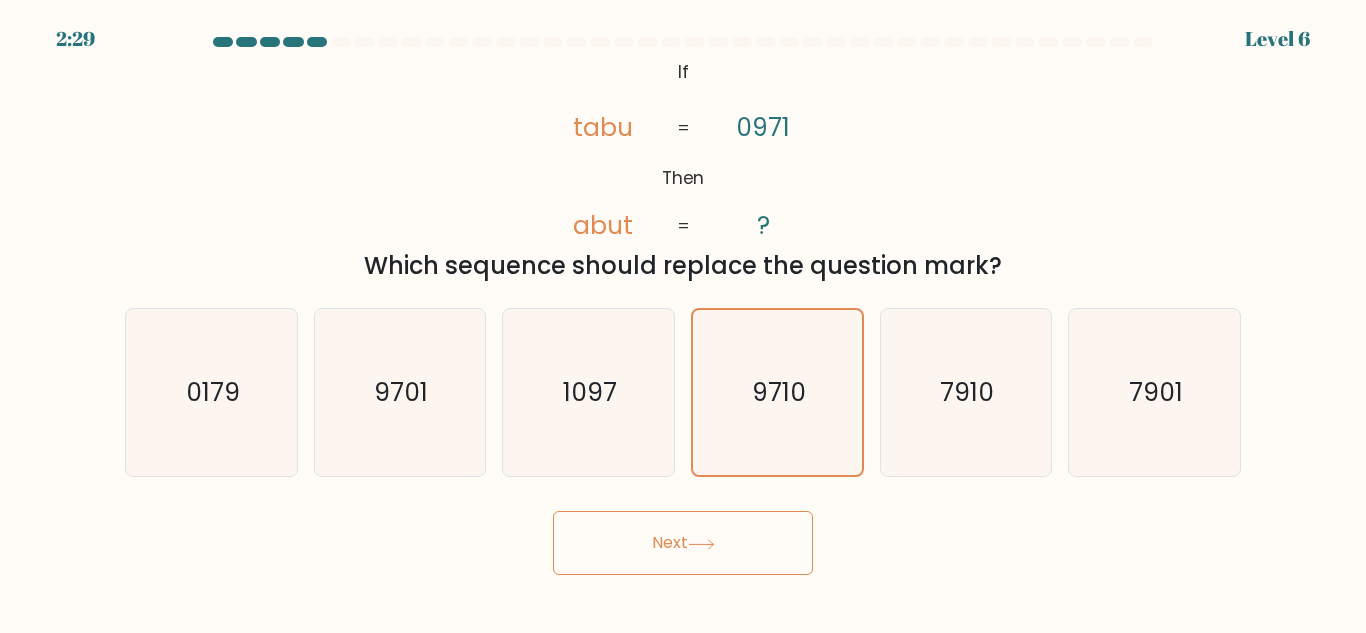 click on "Next" at bounding box center [683, 543] 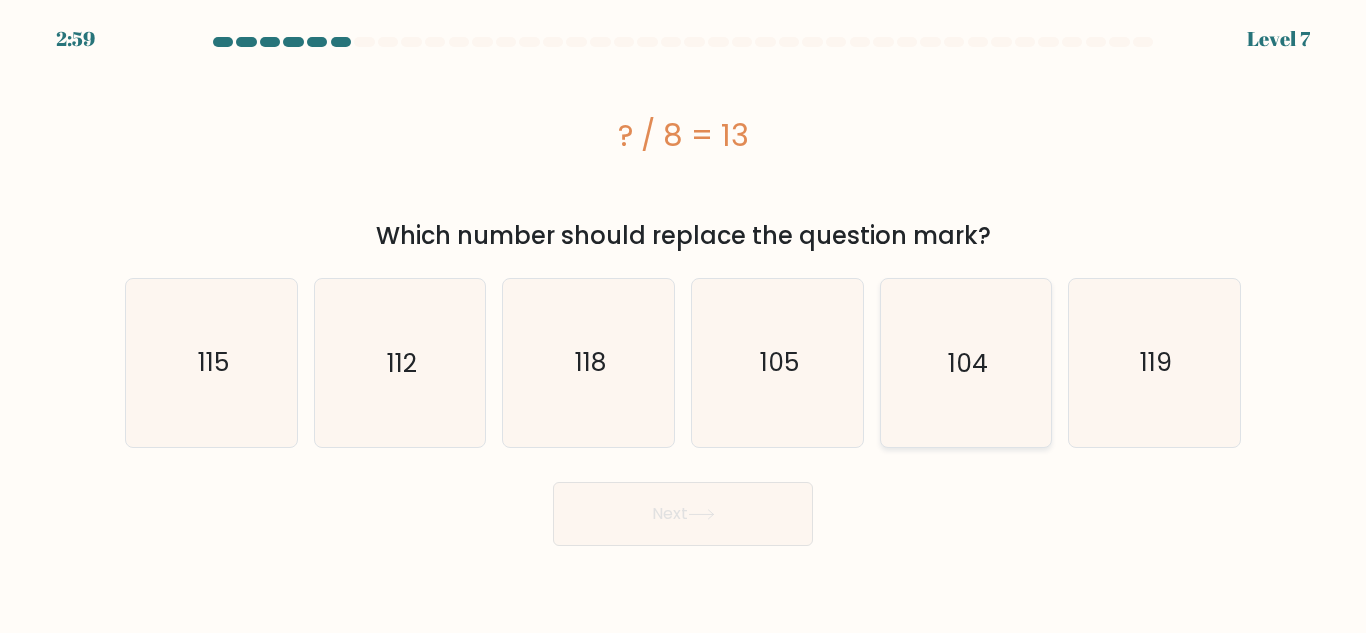 click on "104" 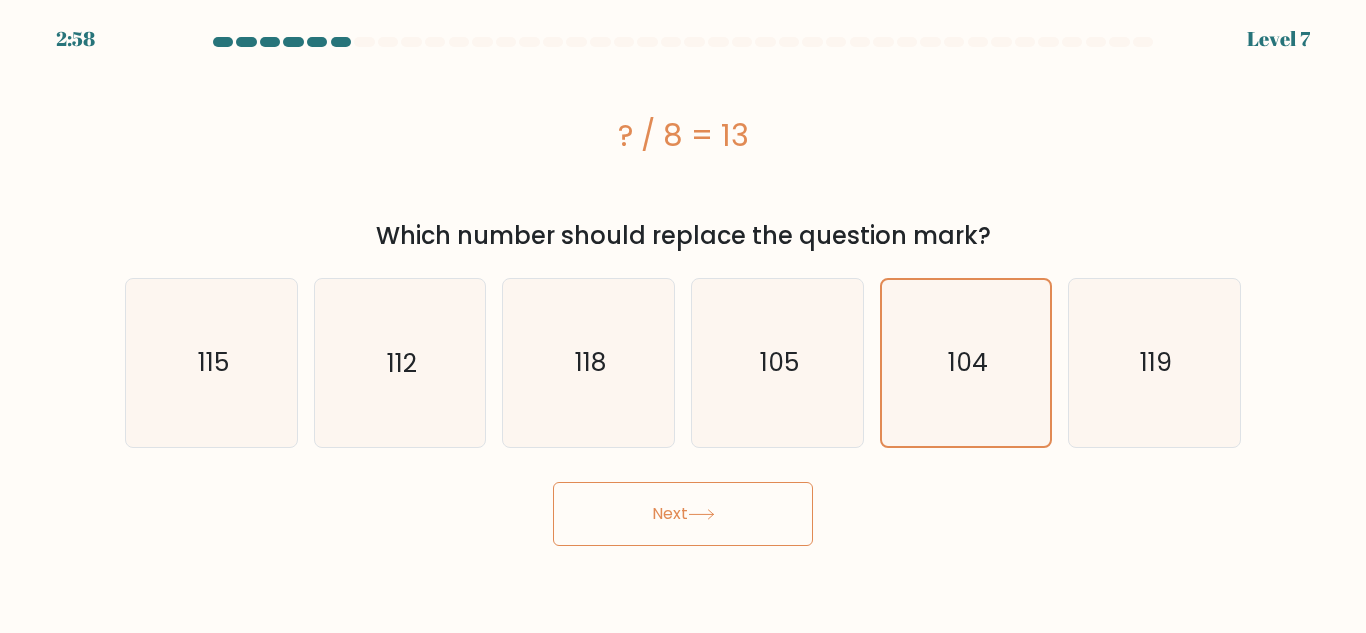 click on "Next" at bounding box center (683, 514) 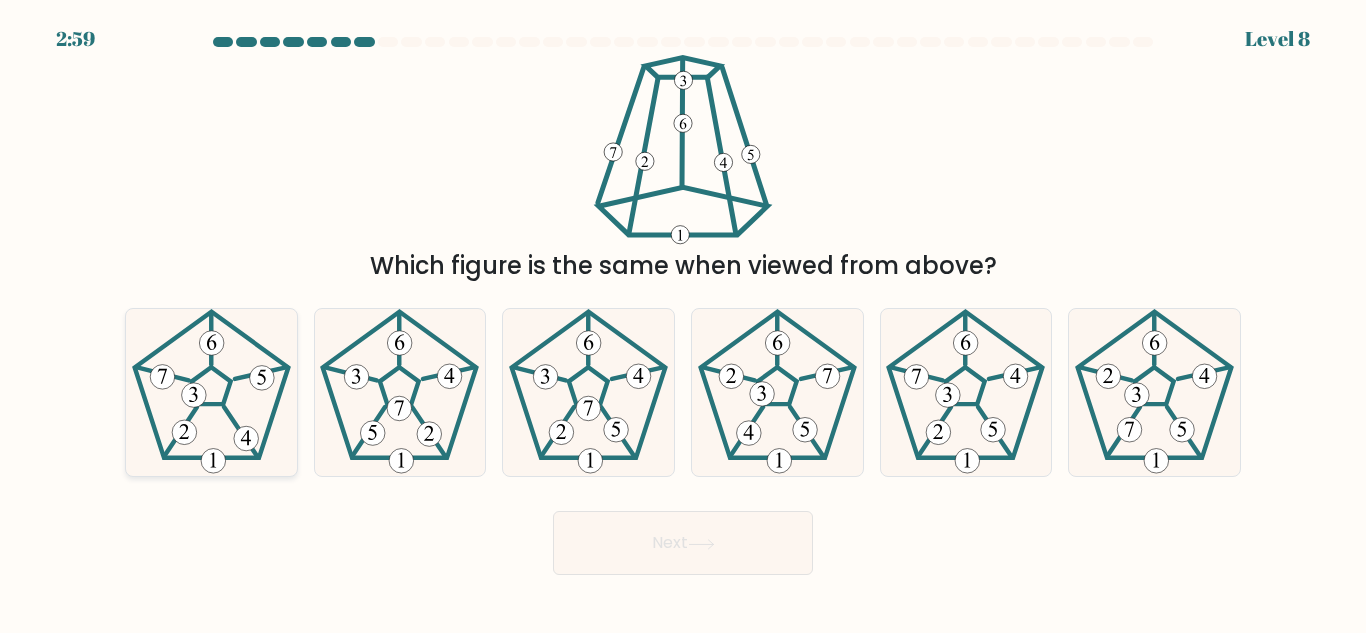 click 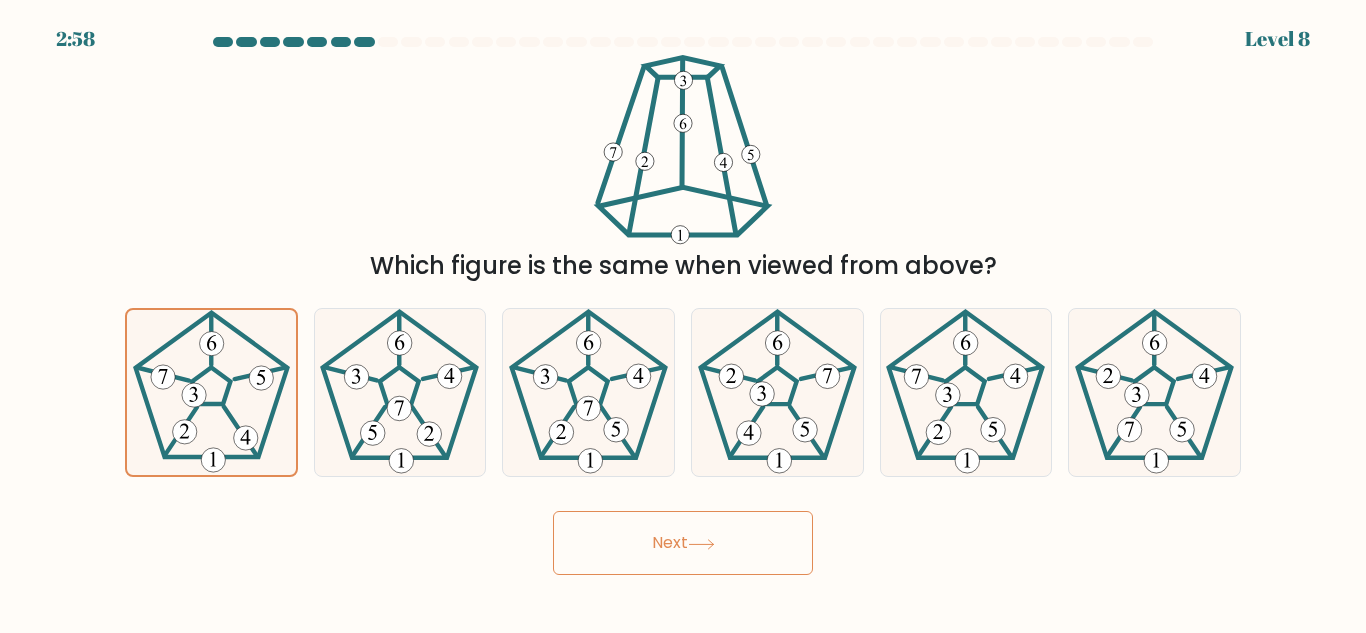 click on "Next" at bounding box center (683, 543) 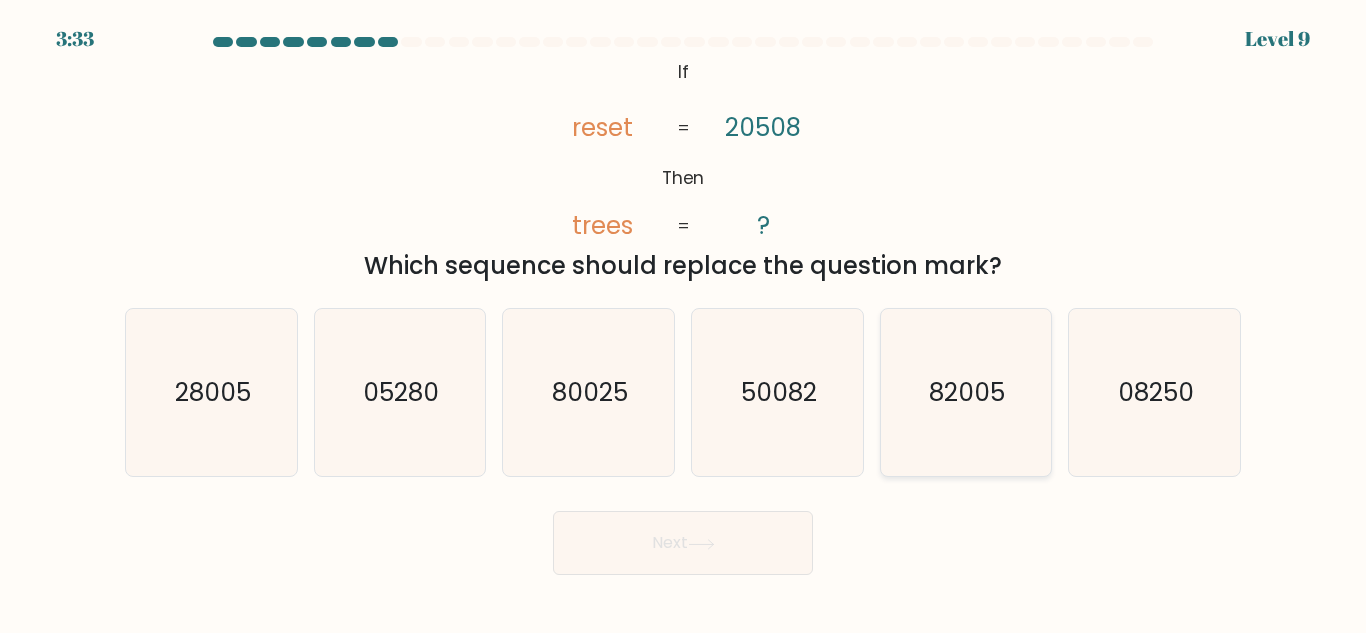 click on "82005" 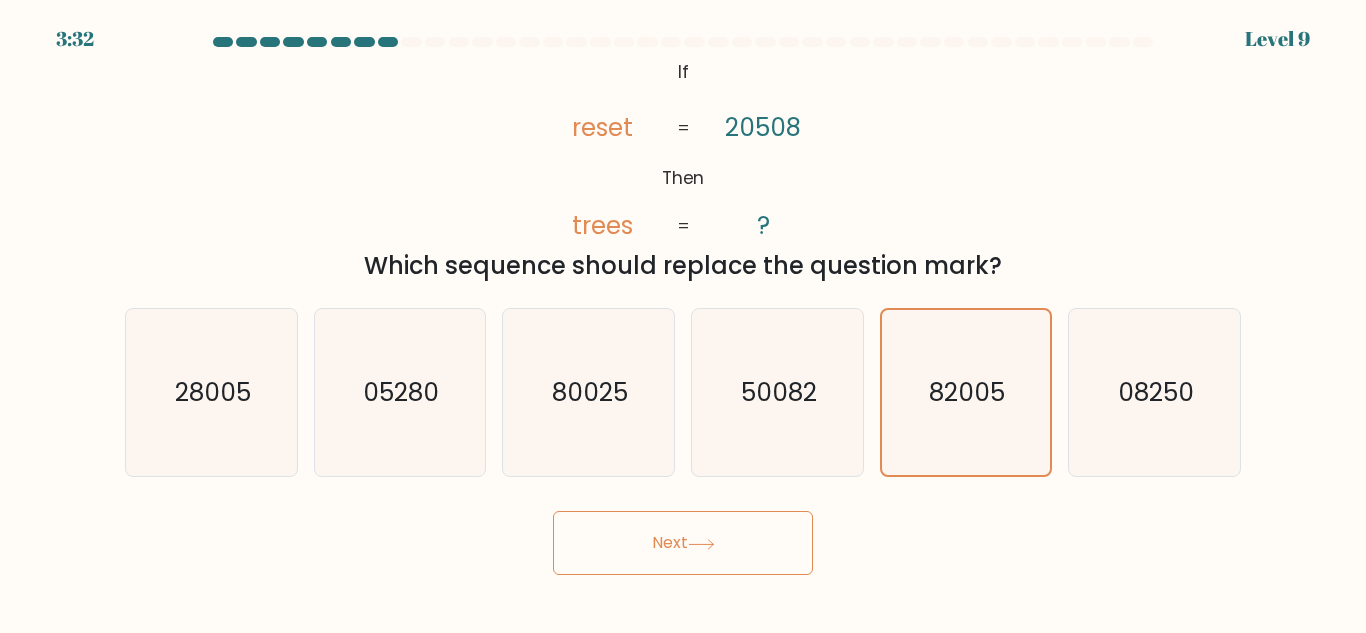 click on "Next" at bounding box center [683, 543] 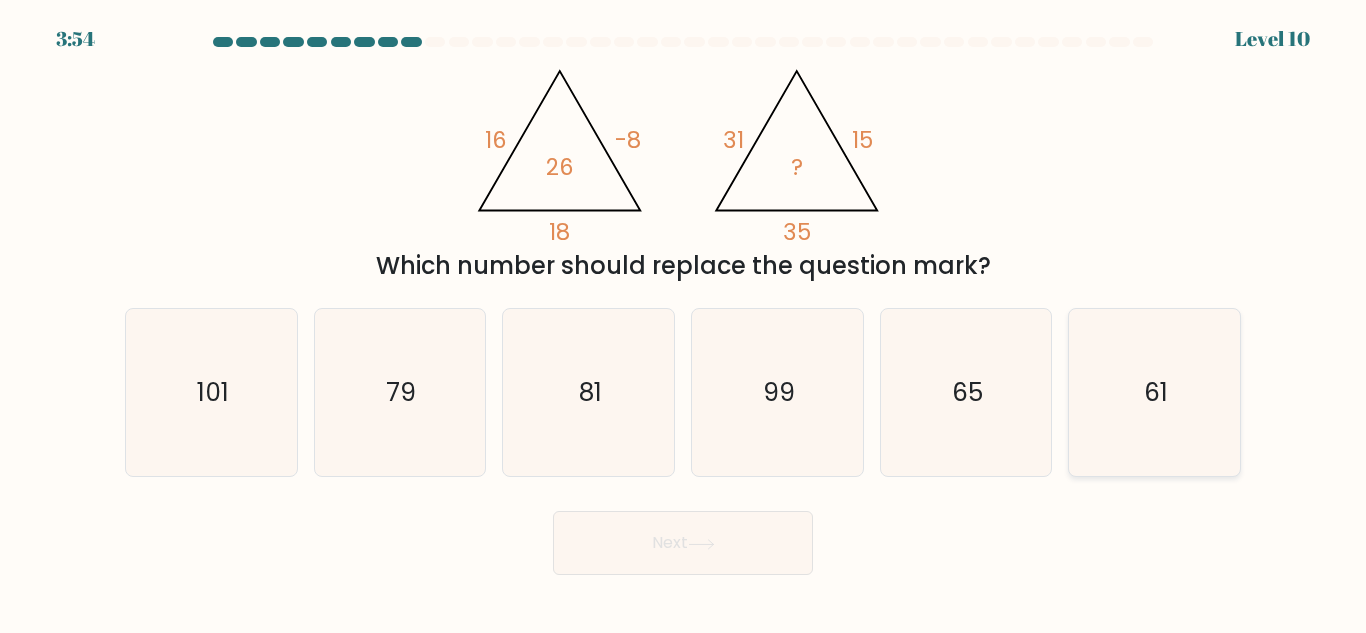 click on "61" 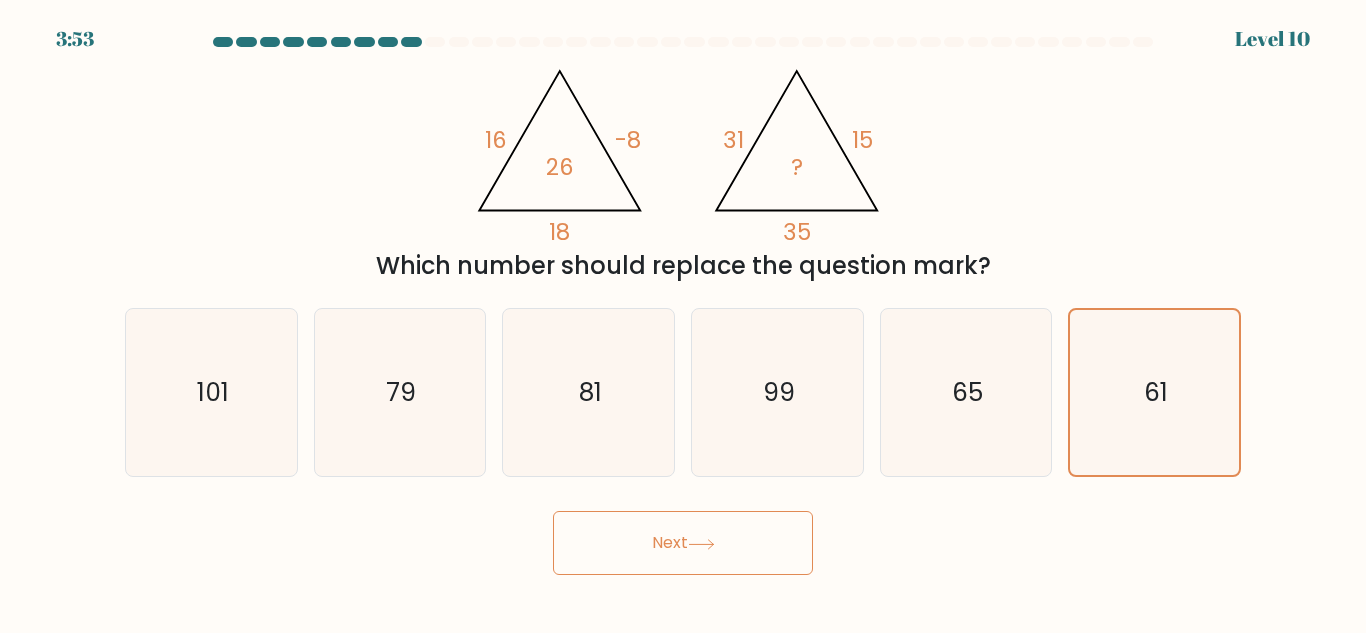 click on "Next" at bounding box center [683, 543] 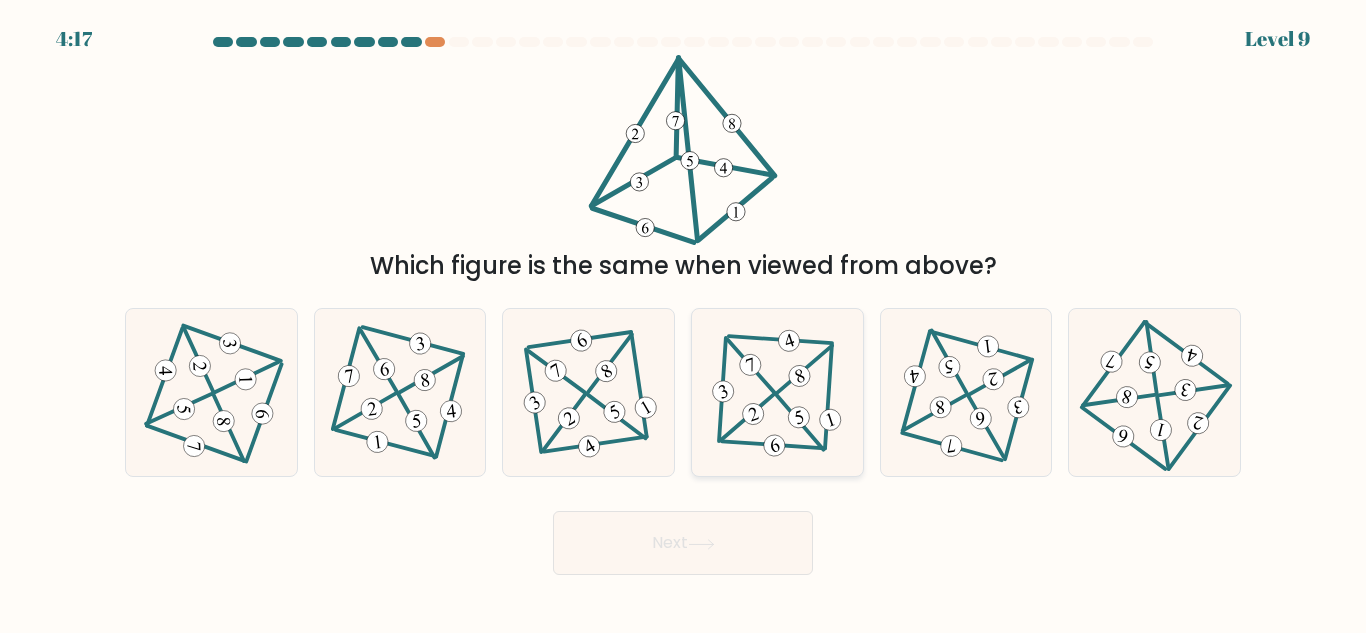 click 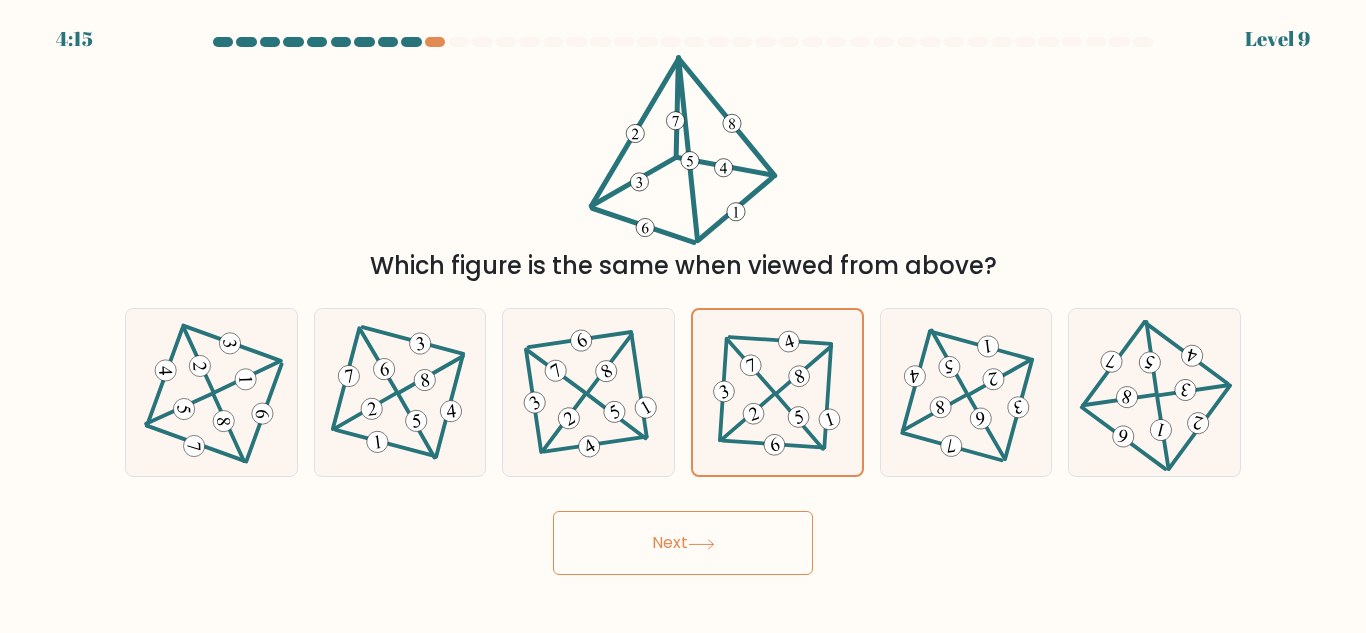 click on "Next" at bounding box center [683, 543] 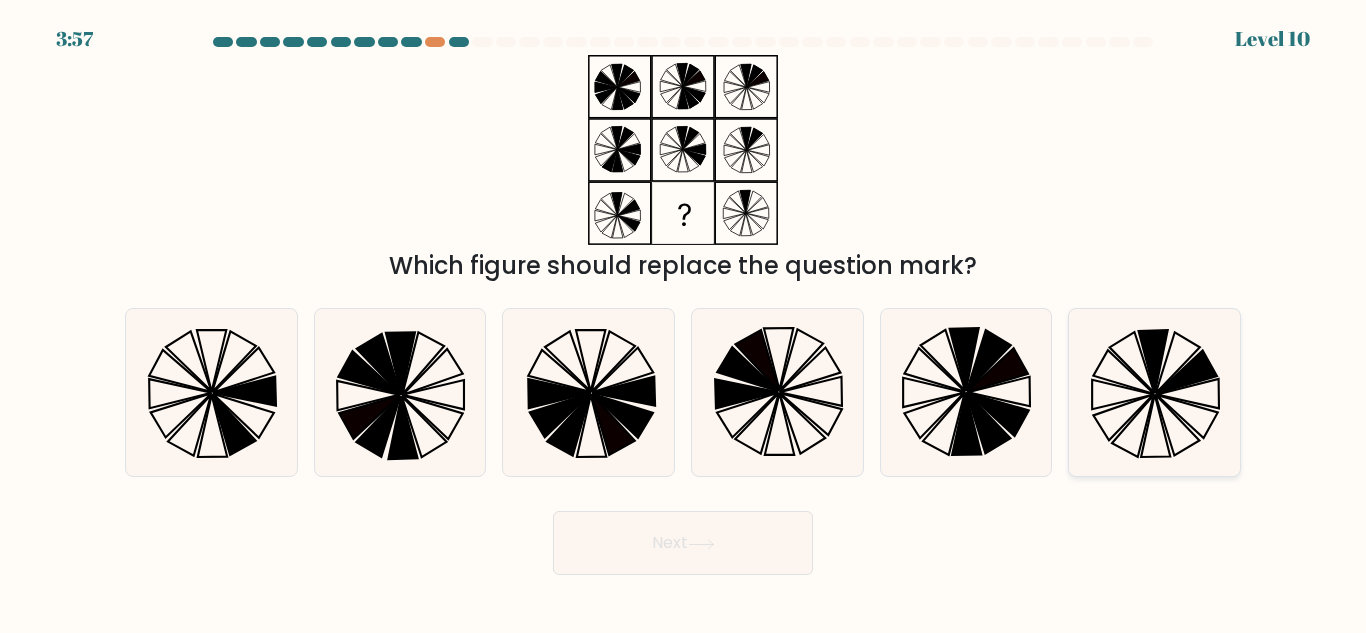 click 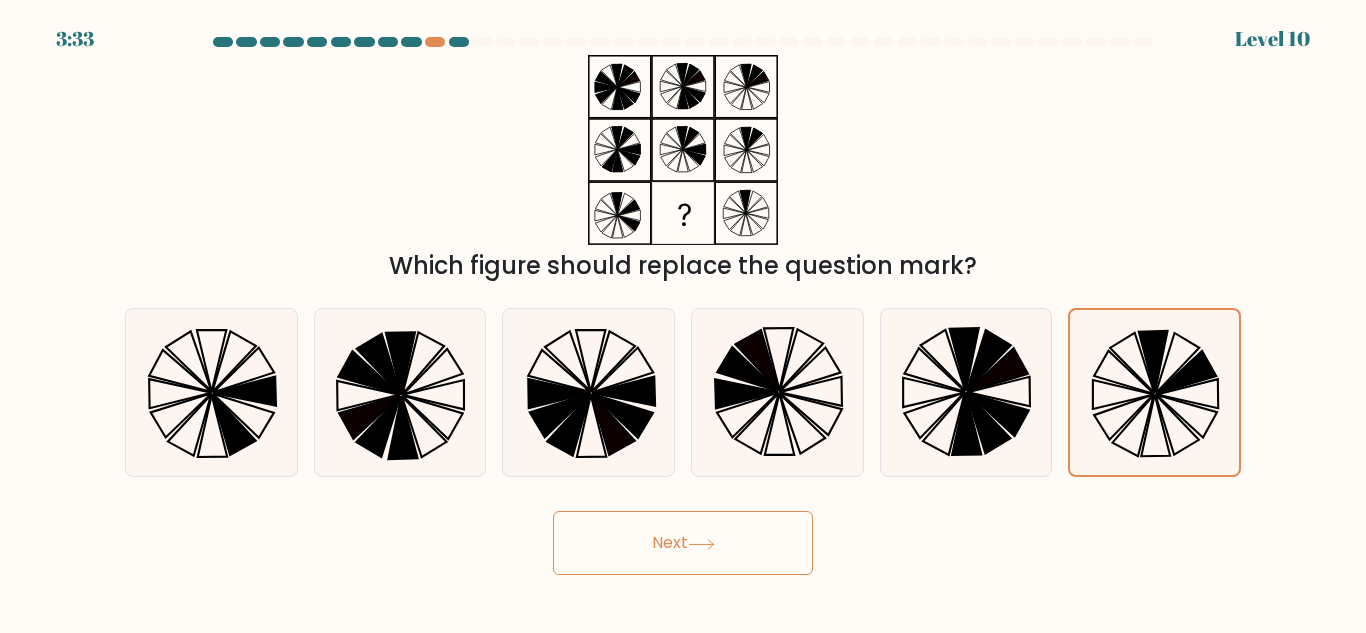 click on "Next" at bounding box center (683, 543) 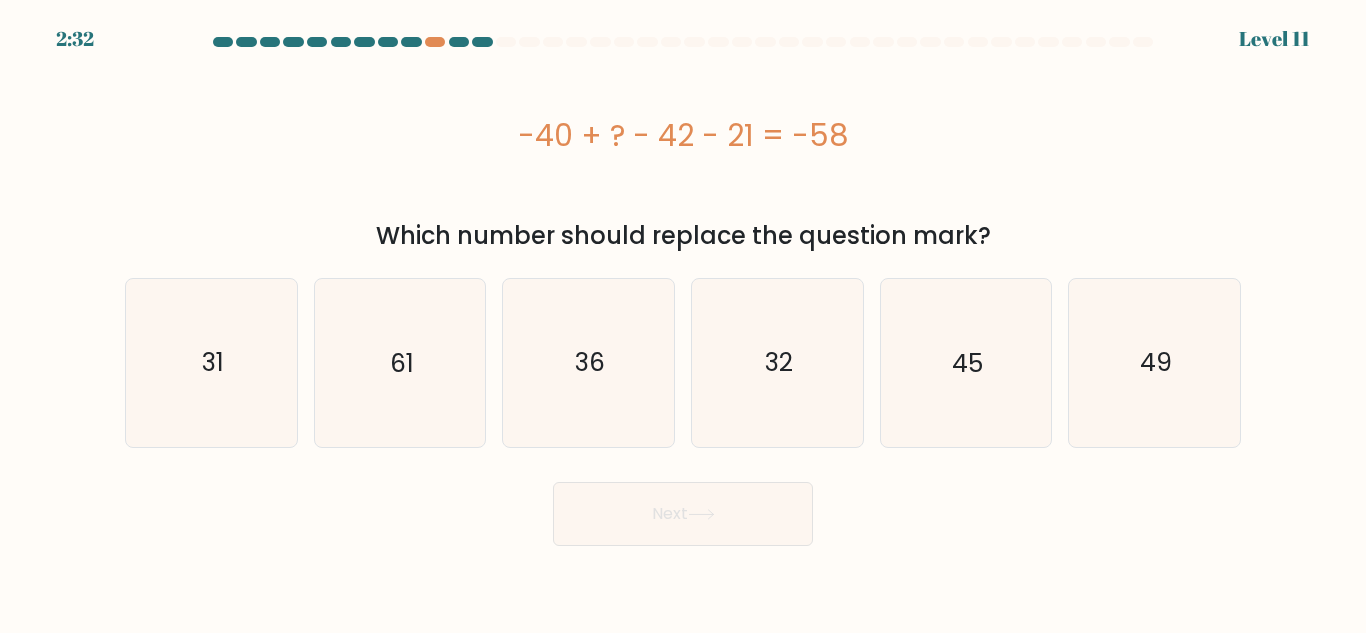 drag, startPoint x: 996, startPoint y: 417, endPoint x: 848, endPoint y: 480, distance: 160.85086 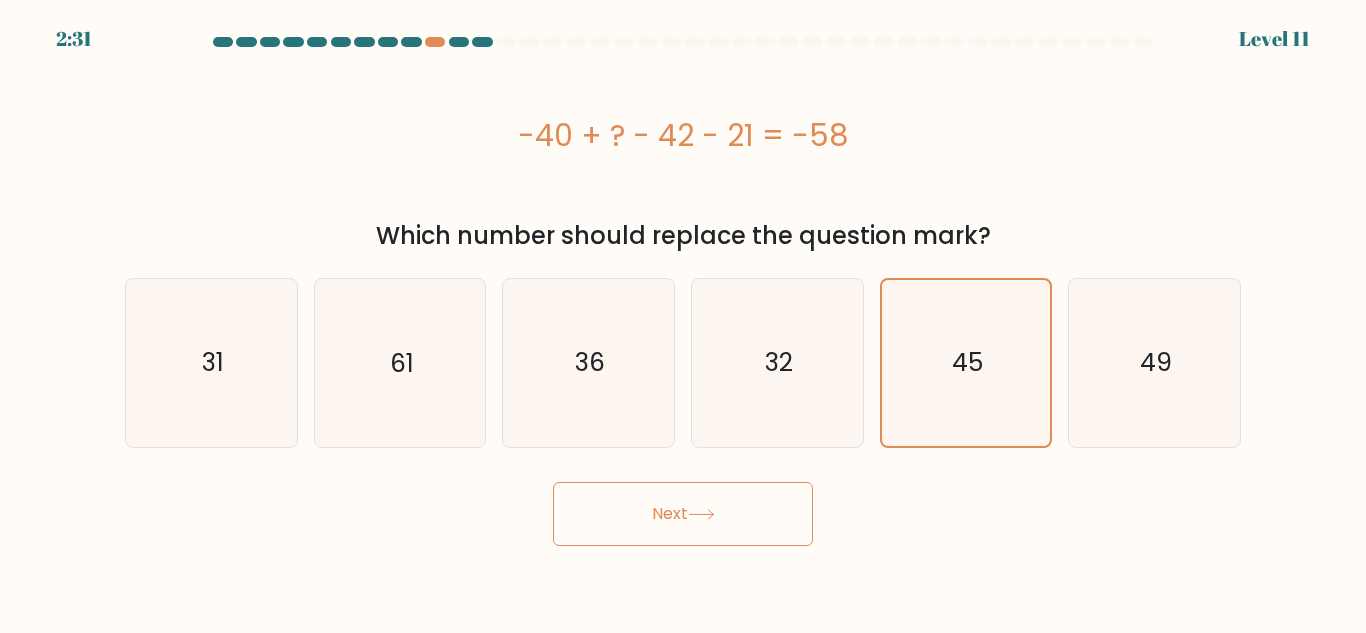 click on "Next" at bounding box center [683, 514] 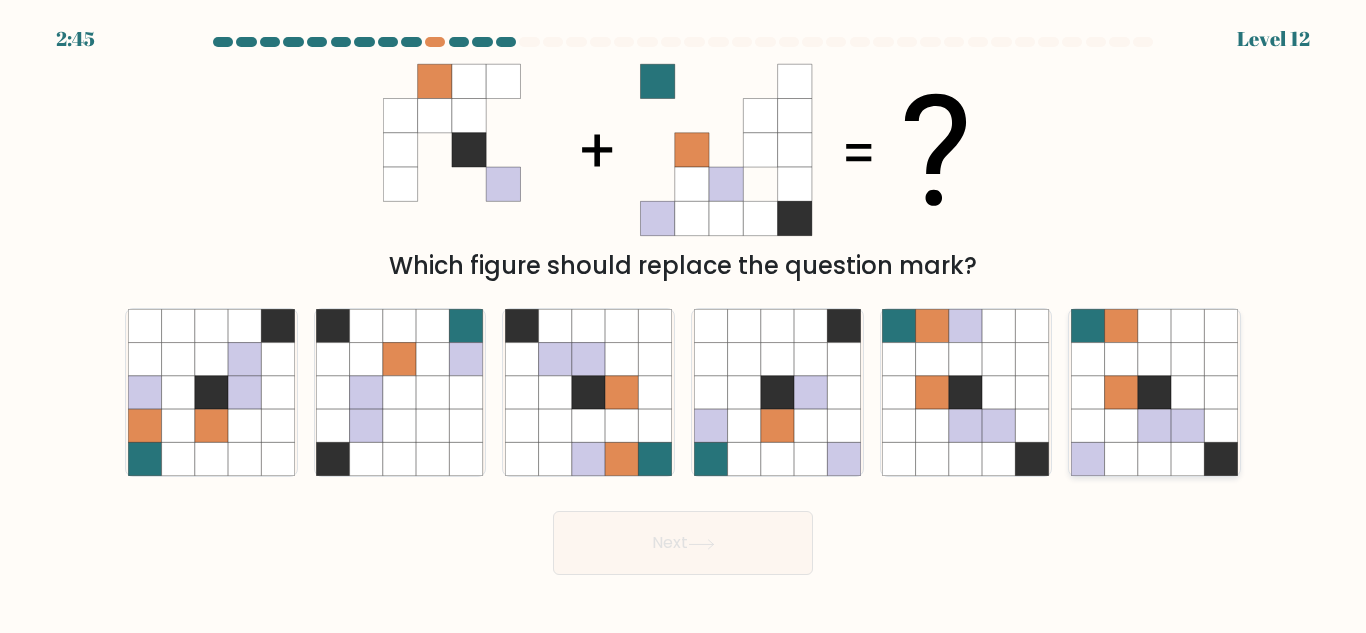 click 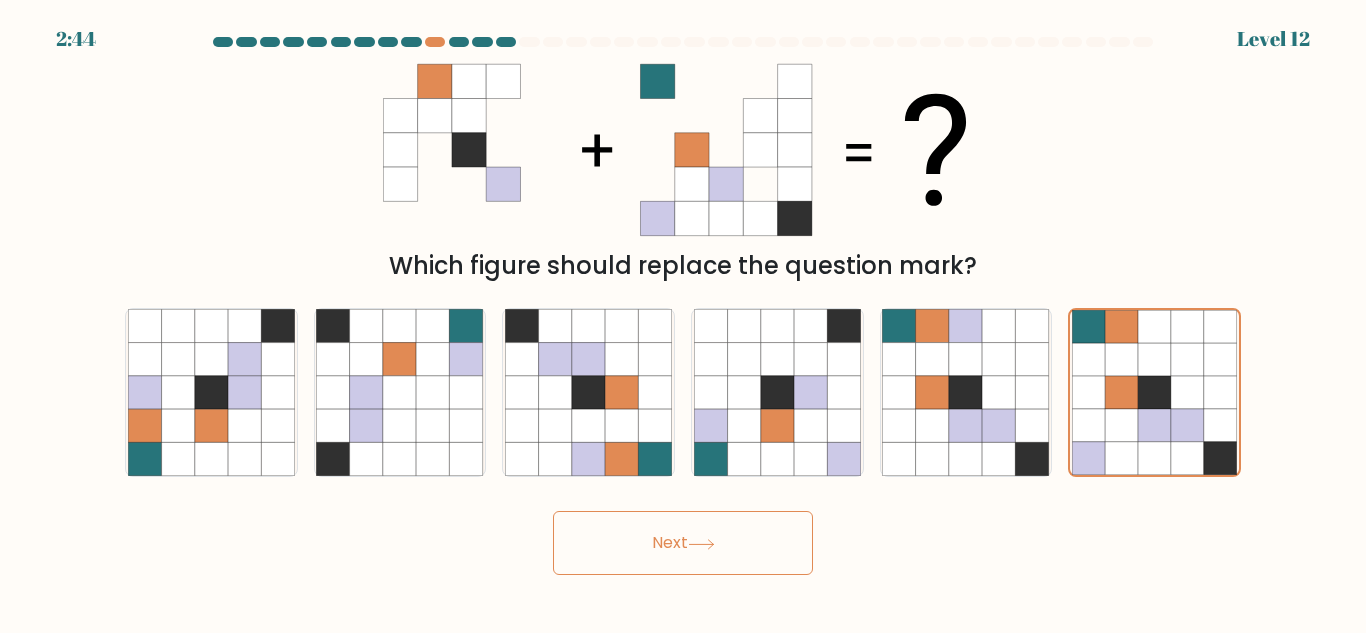 click on "Next" at bounding box center [683, 543] 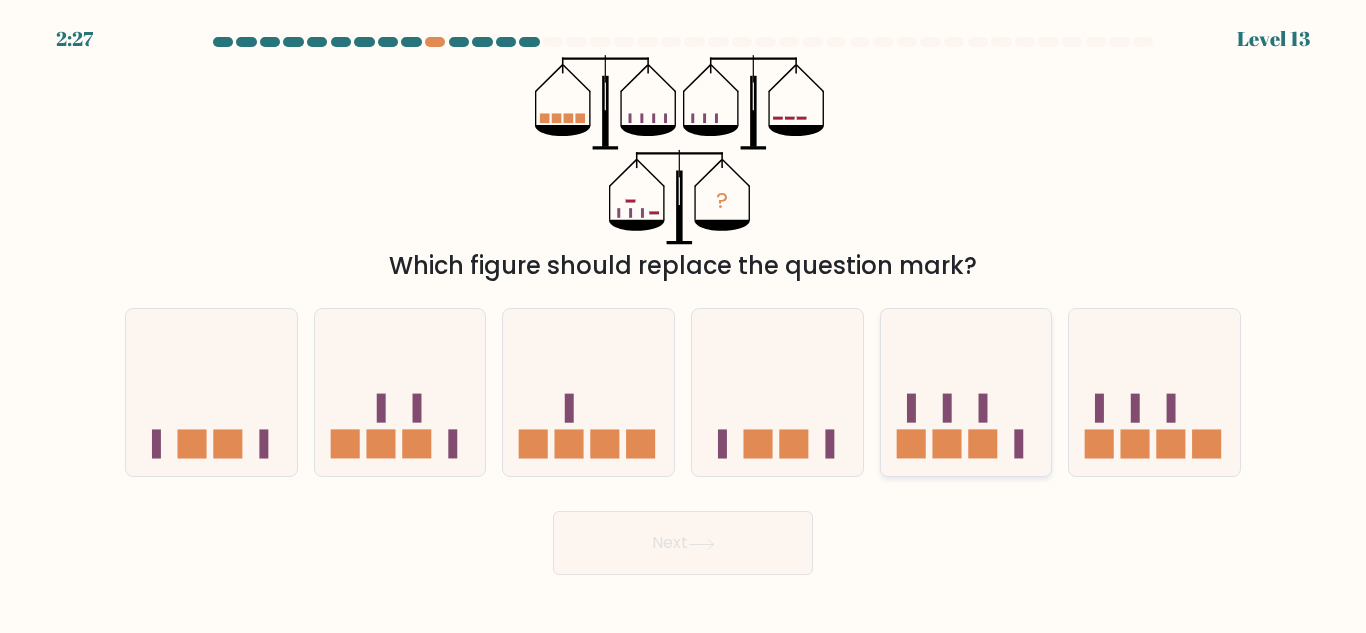 click 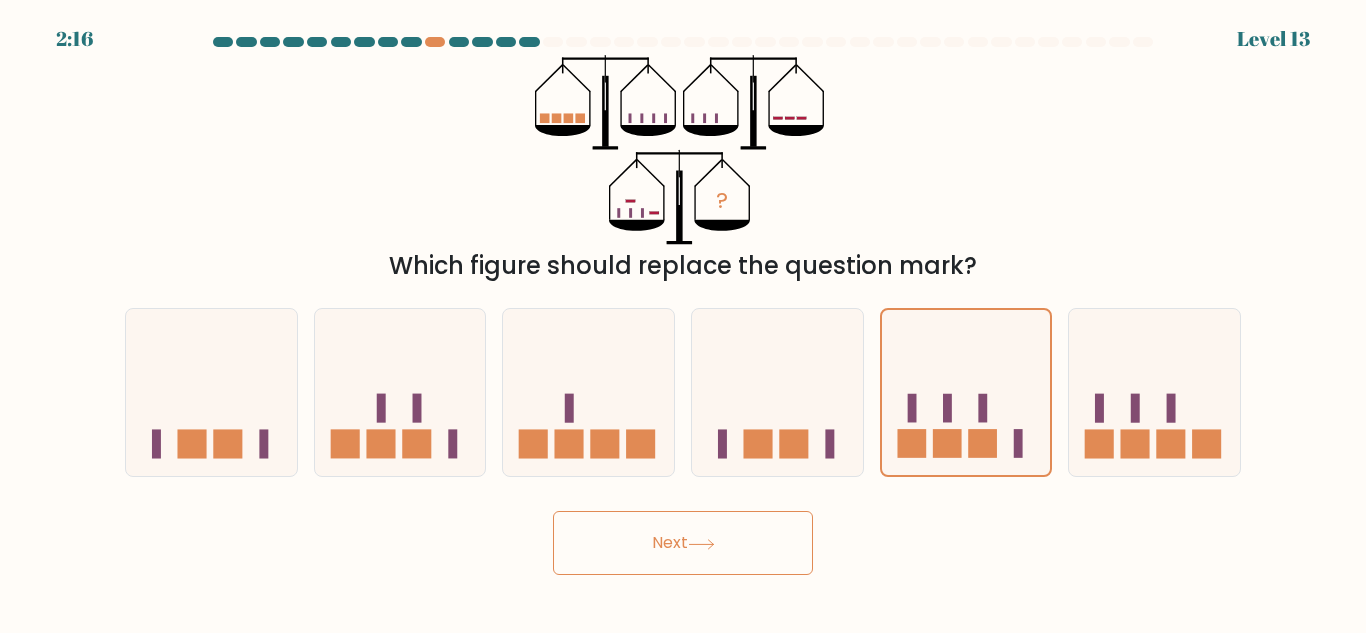 click on "Next" at bounding box center (683, 543) 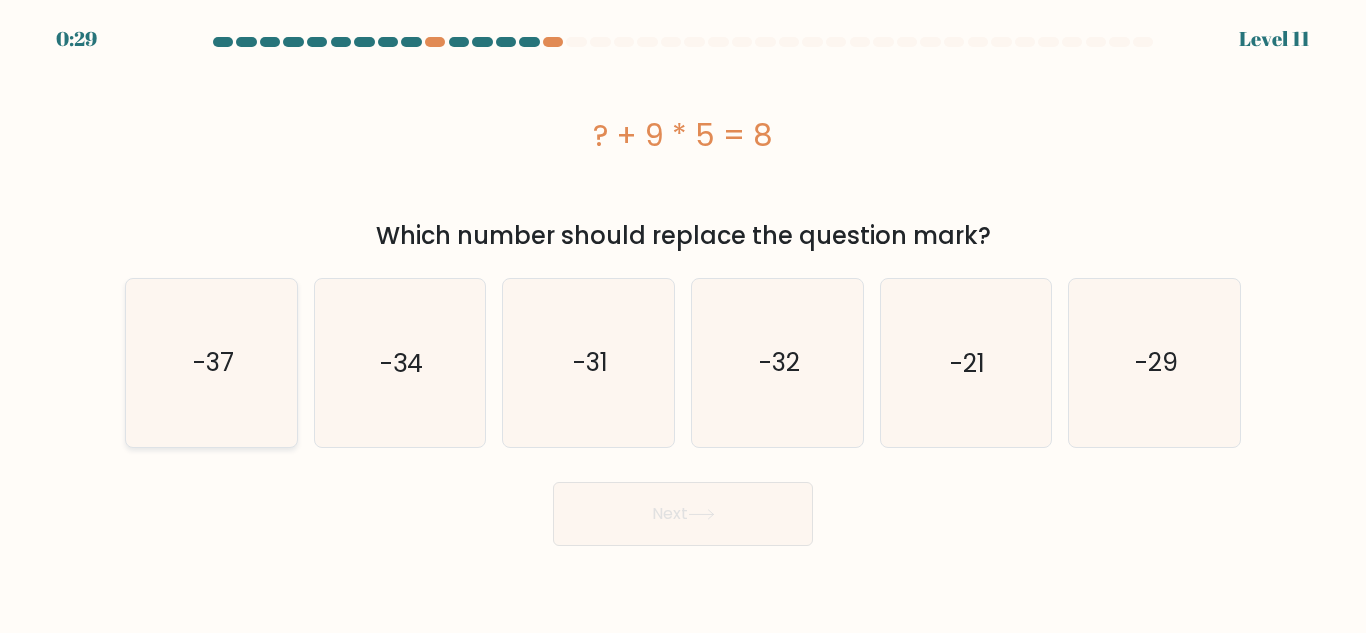click on "-37" at bounding box center (211, 362) 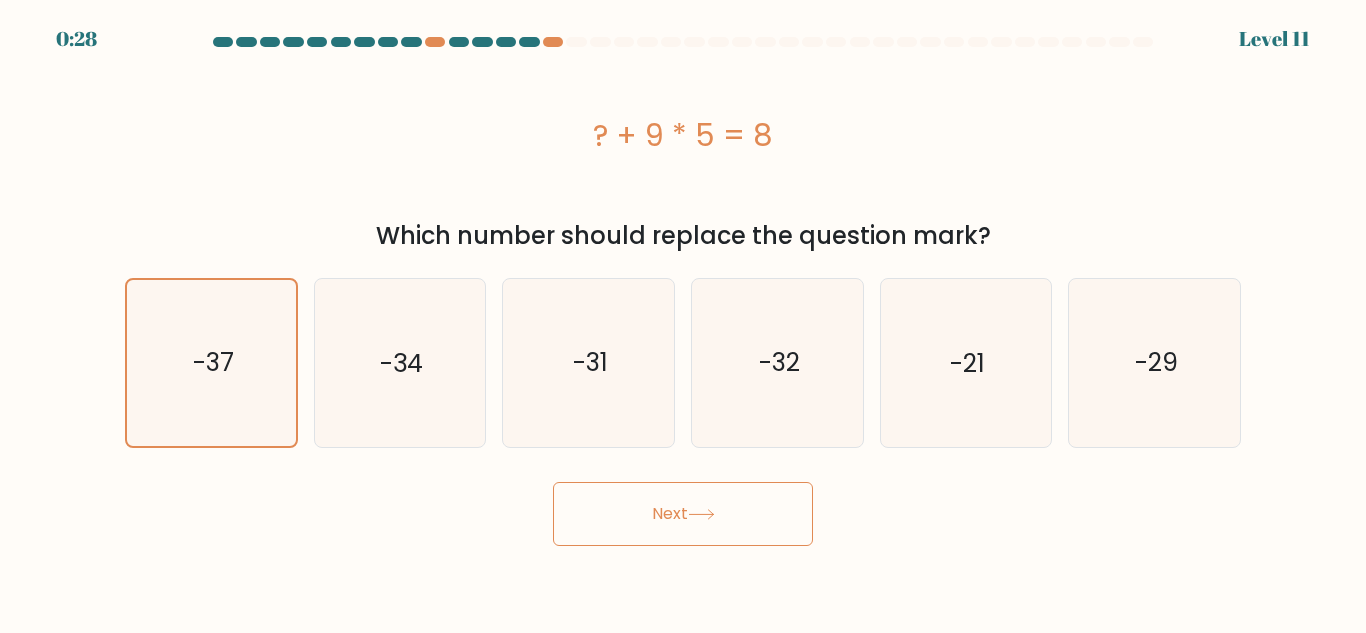 click on "Next" at bounding box center [683, 514] 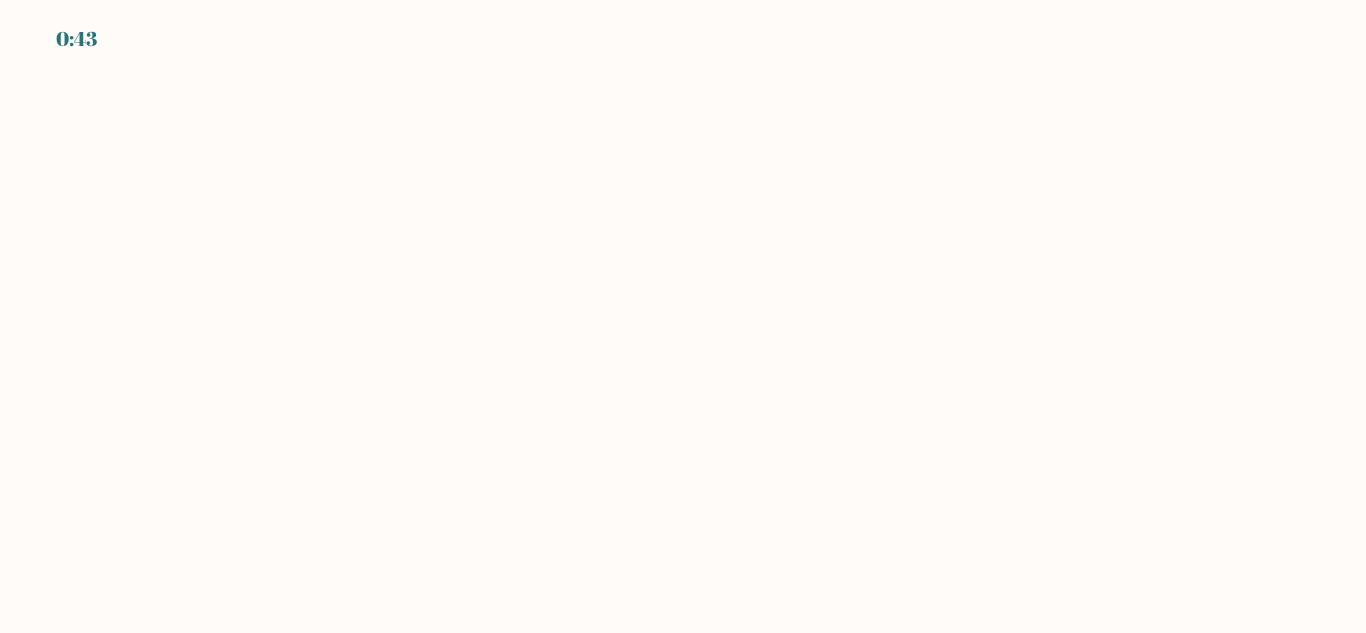 scroll, scrollTop: 0, scrollLeft: 0, axis: both 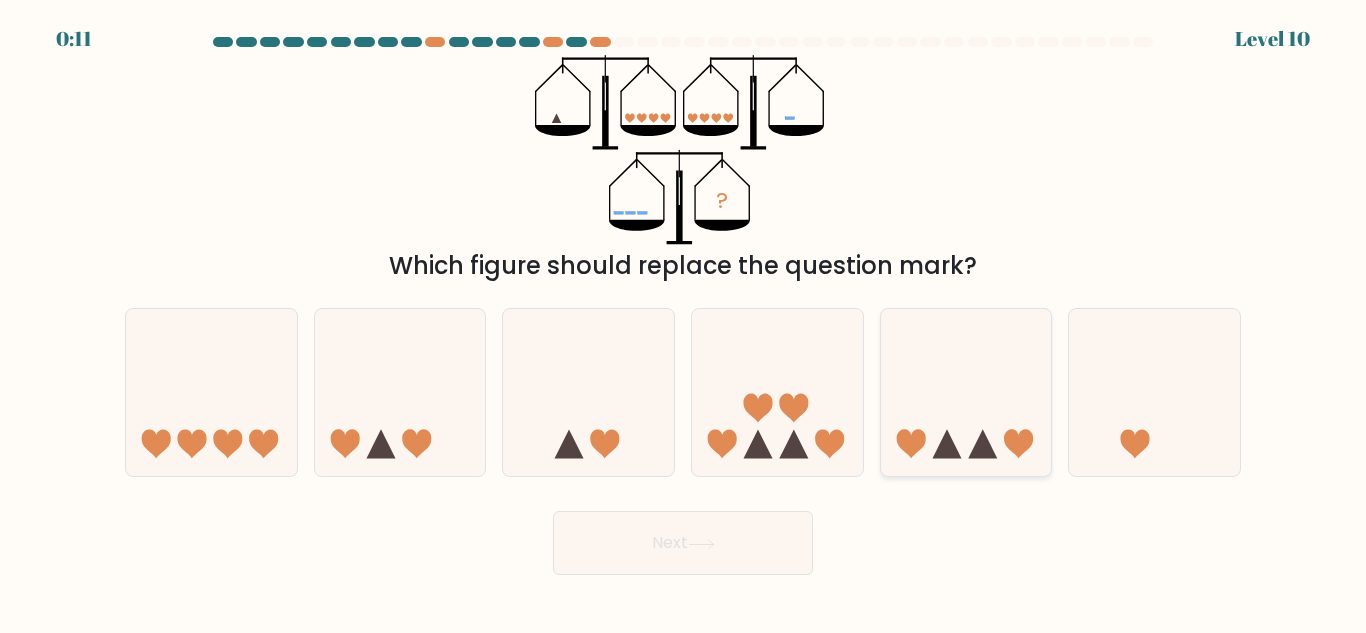 click 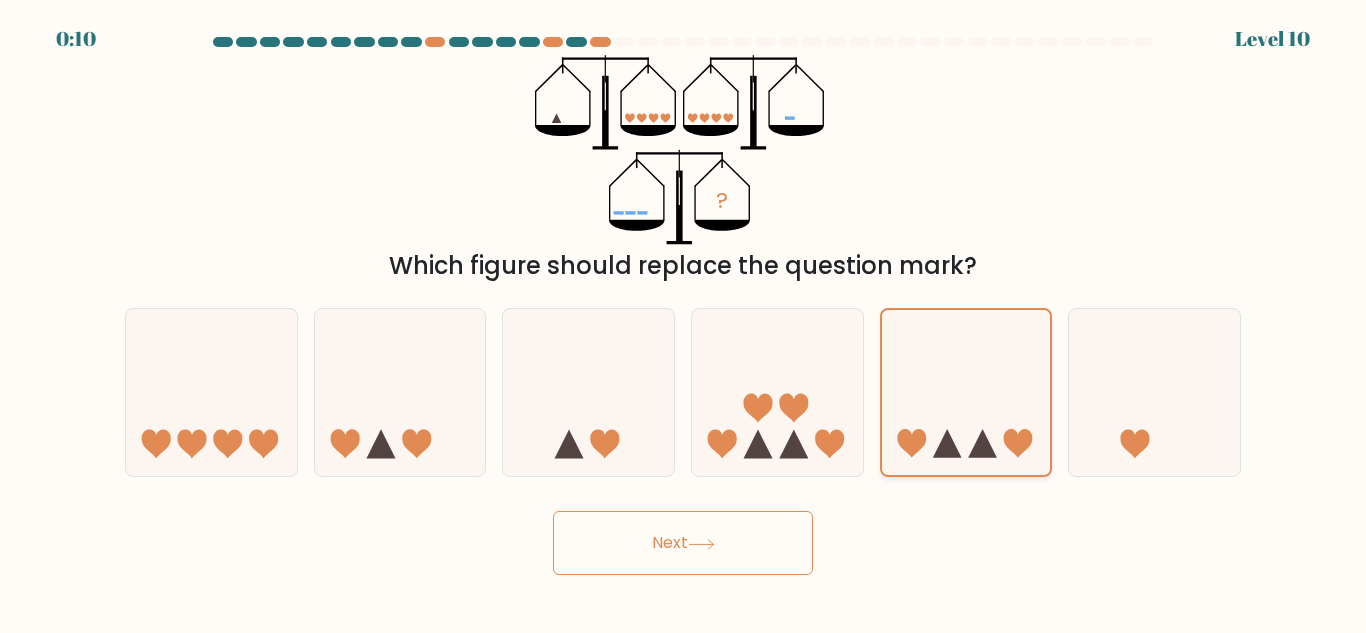 click 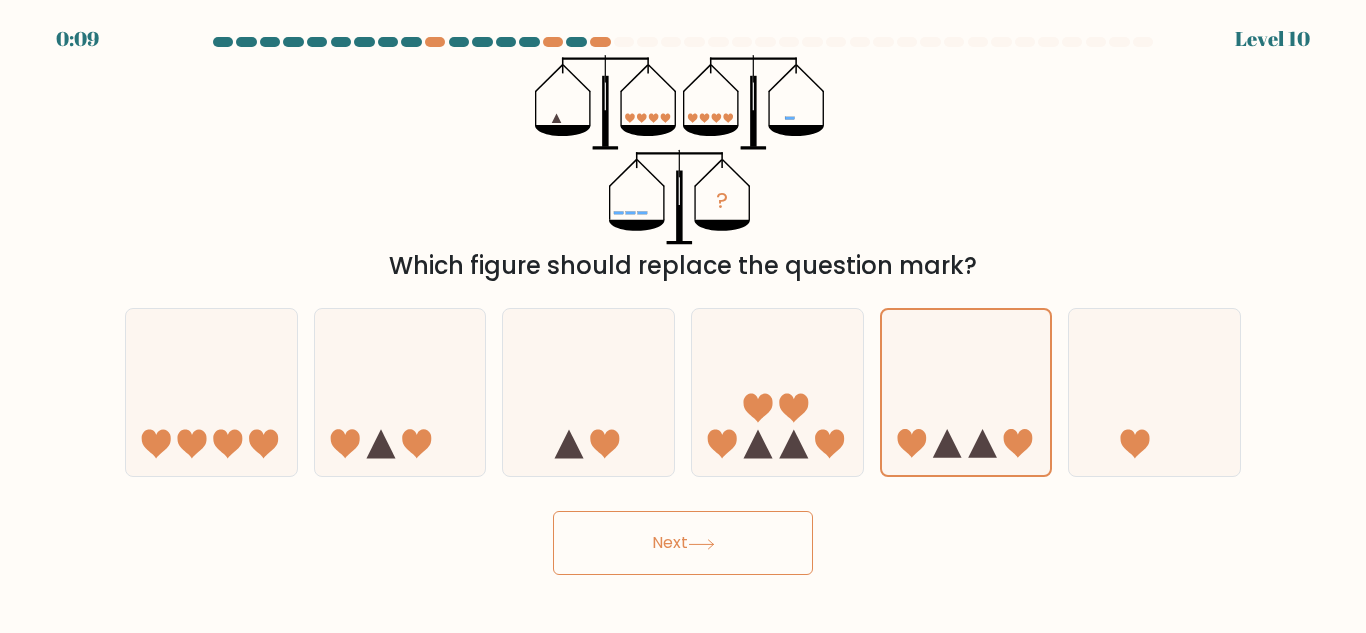 click on "Next" at bounding box center [683, 543] 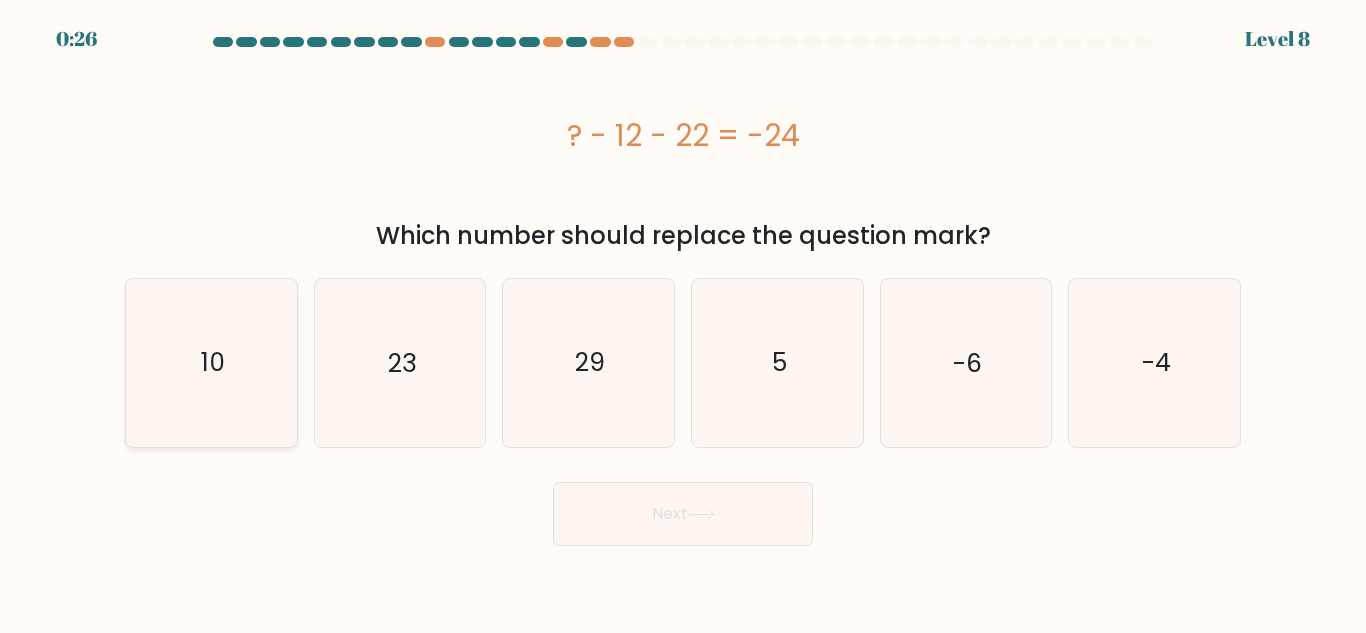 click on "10" 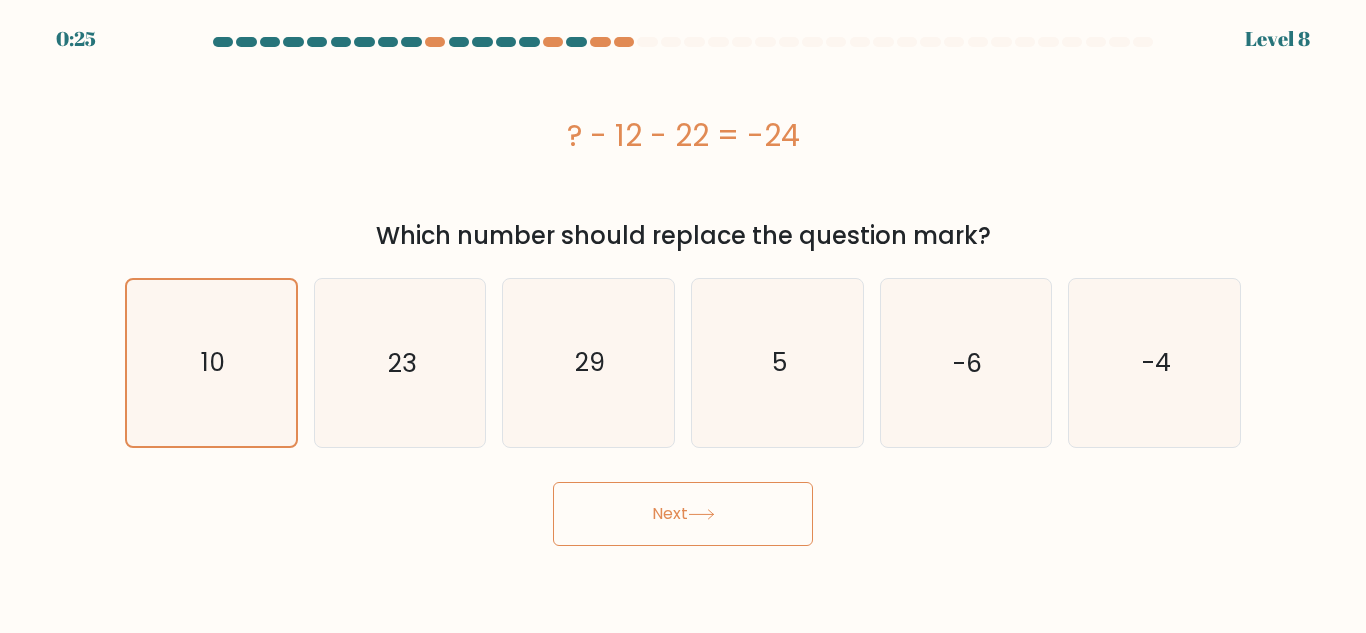 click on "Next" at bounding box center [683, 514] 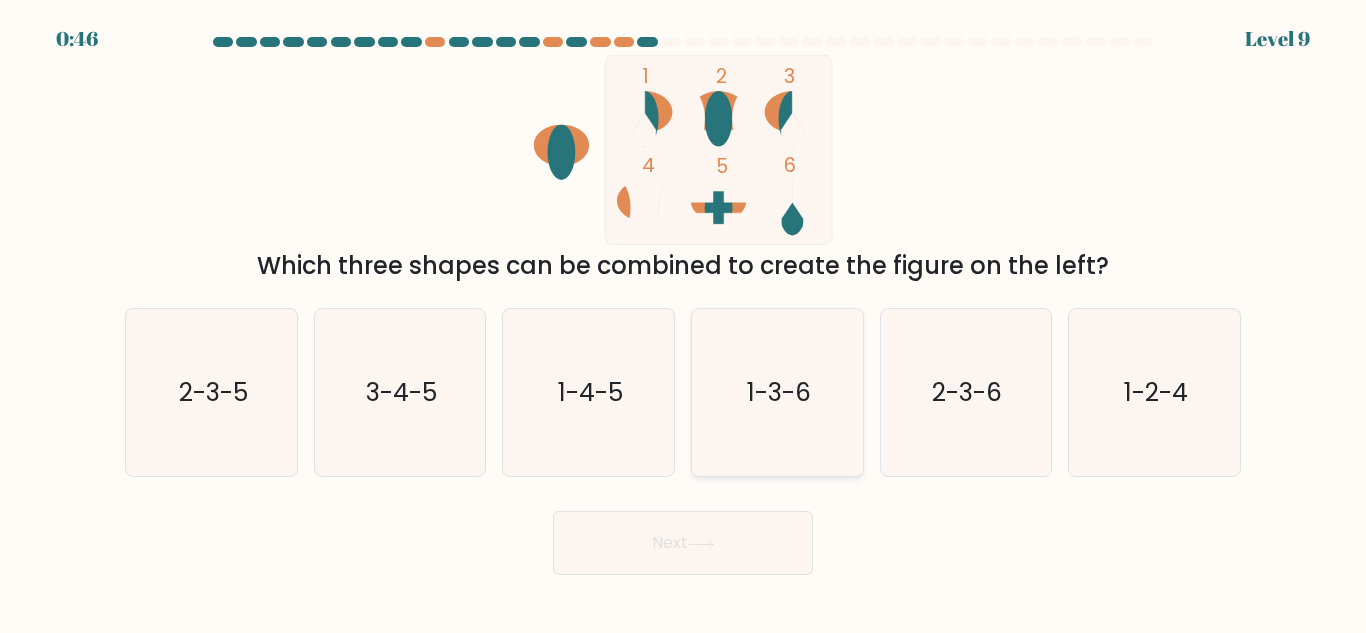click on "1-3-6" 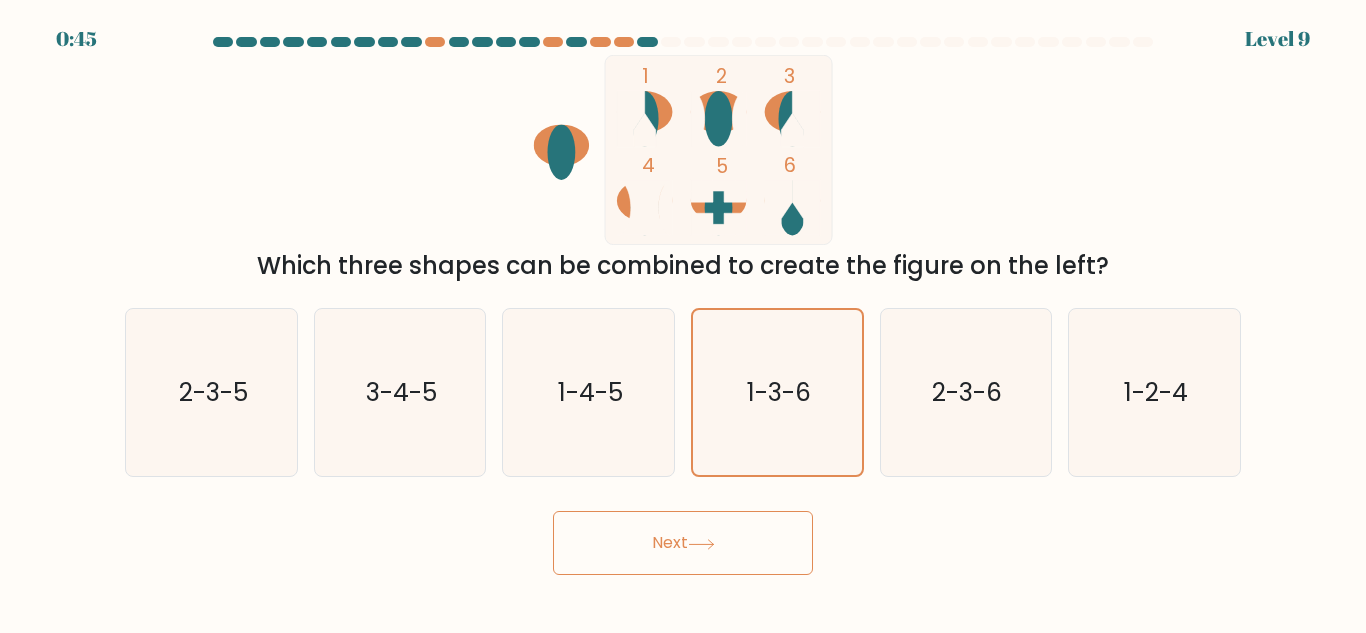 click on "Next" at bounding box center [683, 543] 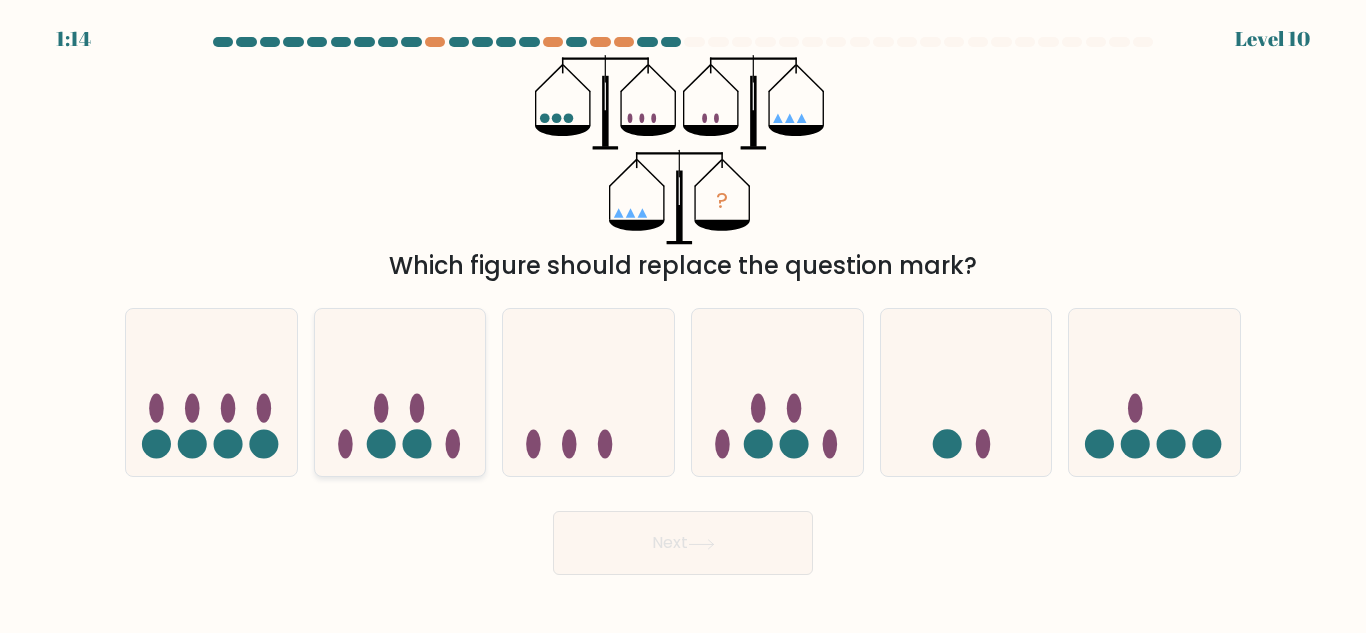 click 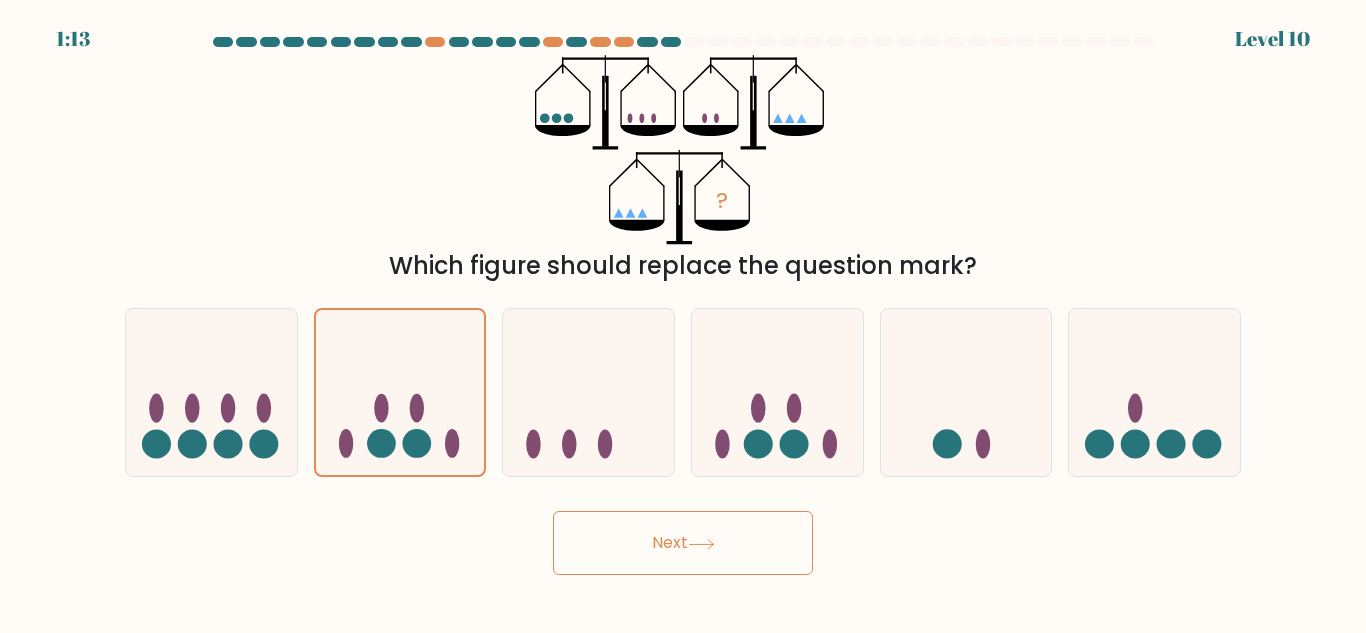 click on "Next" at bounding box center [683, 543] 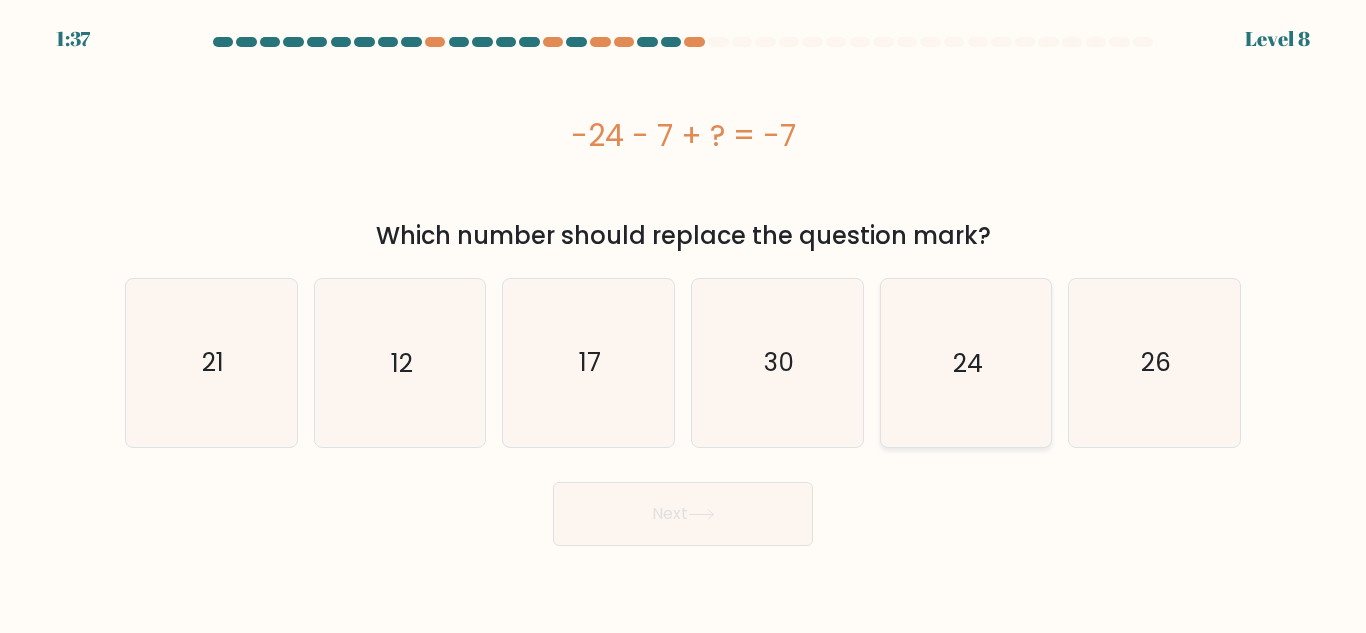 click on "24" 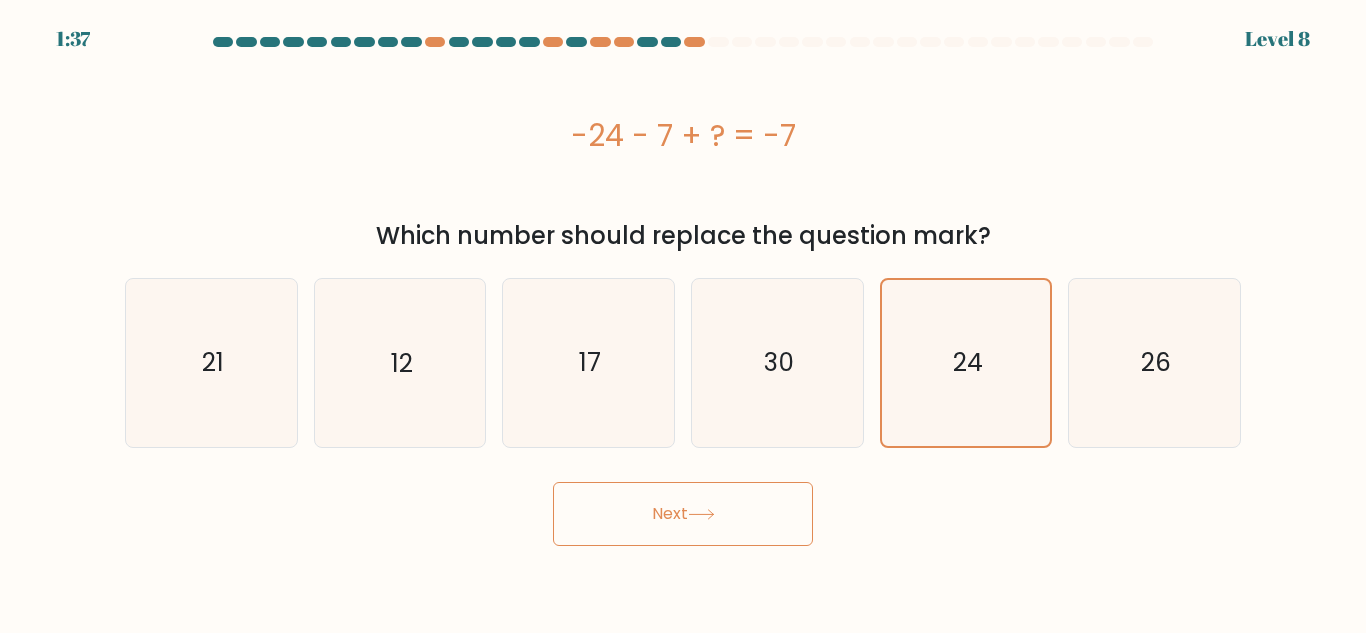 click on "Next" at bounding box center (683, 514) 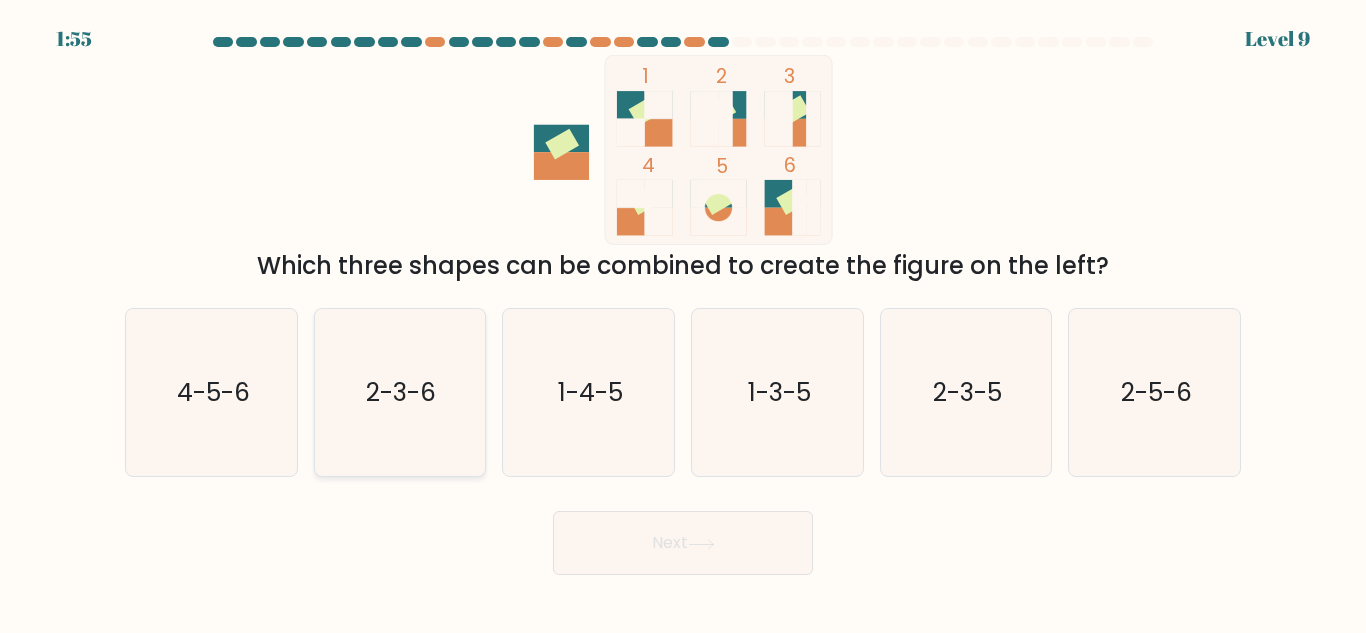 click on "2-3-6" 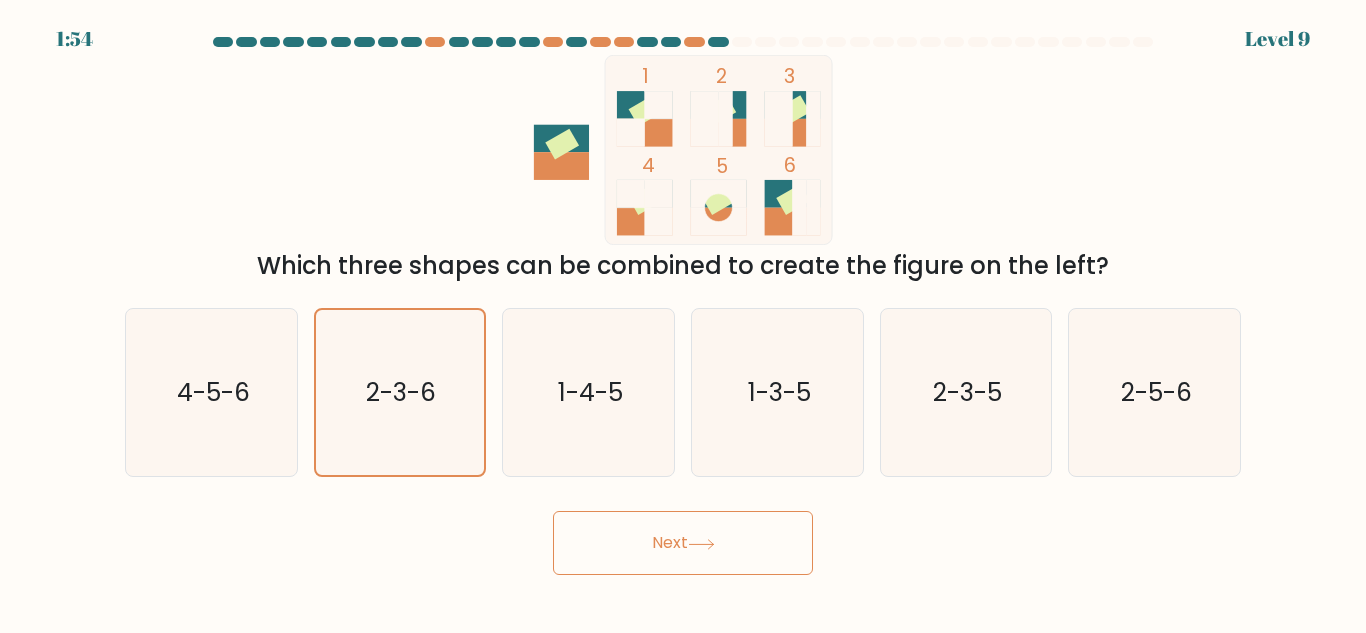 click on "Next" at bounding box center [683, 543] 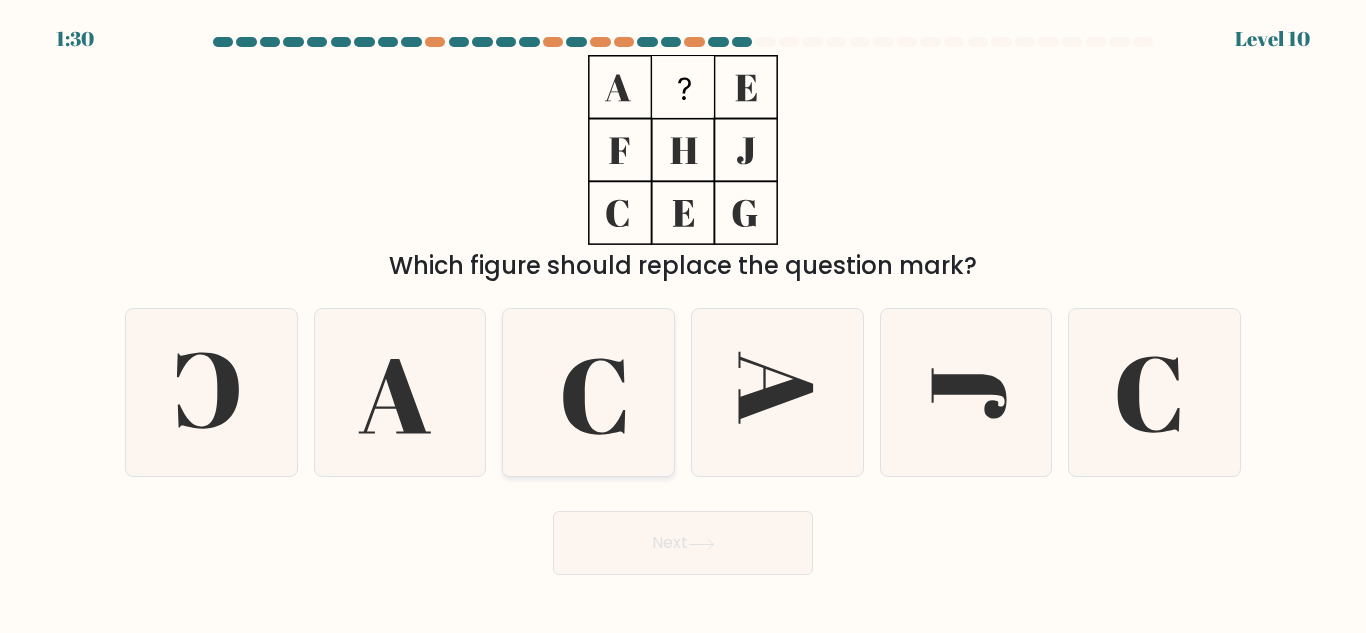 click 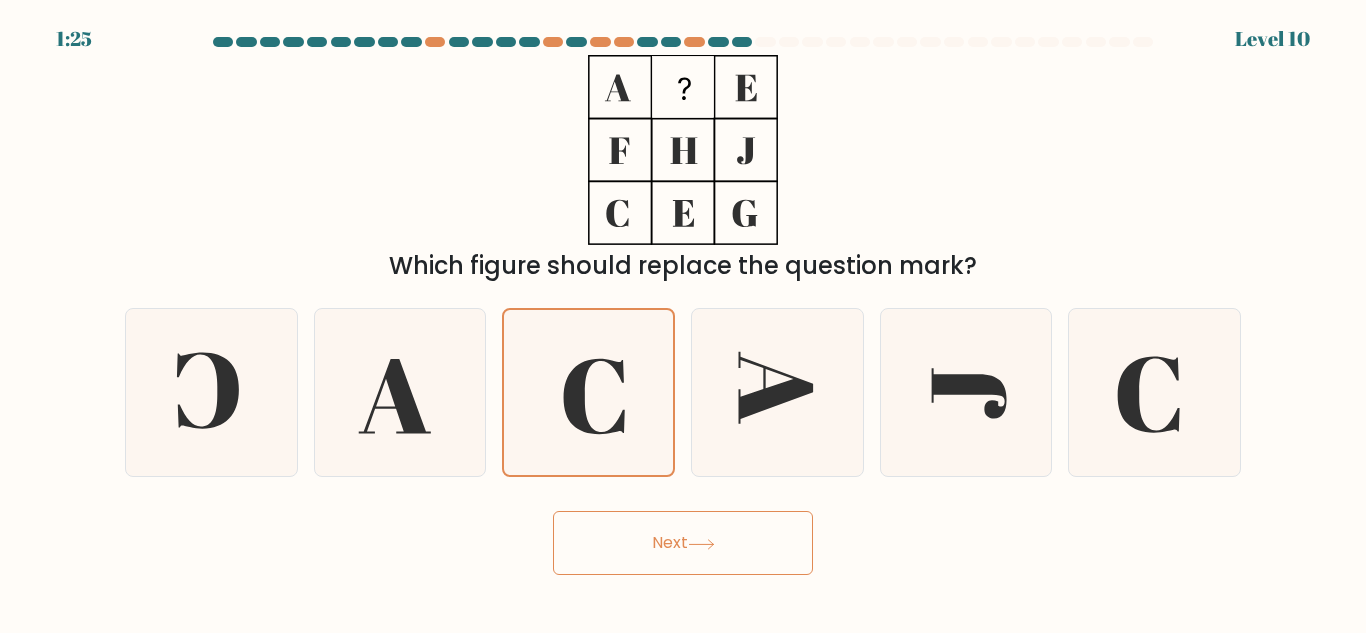 click on "Next" at bounding box center (683, 543) 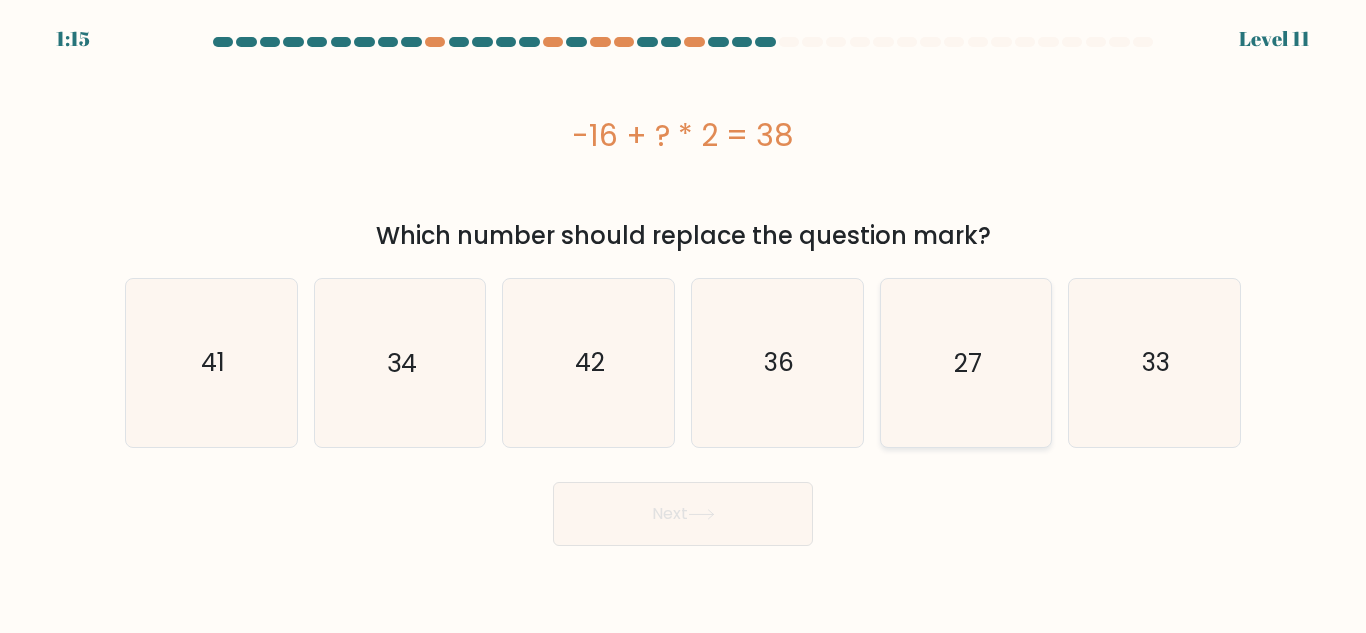 click on "27" 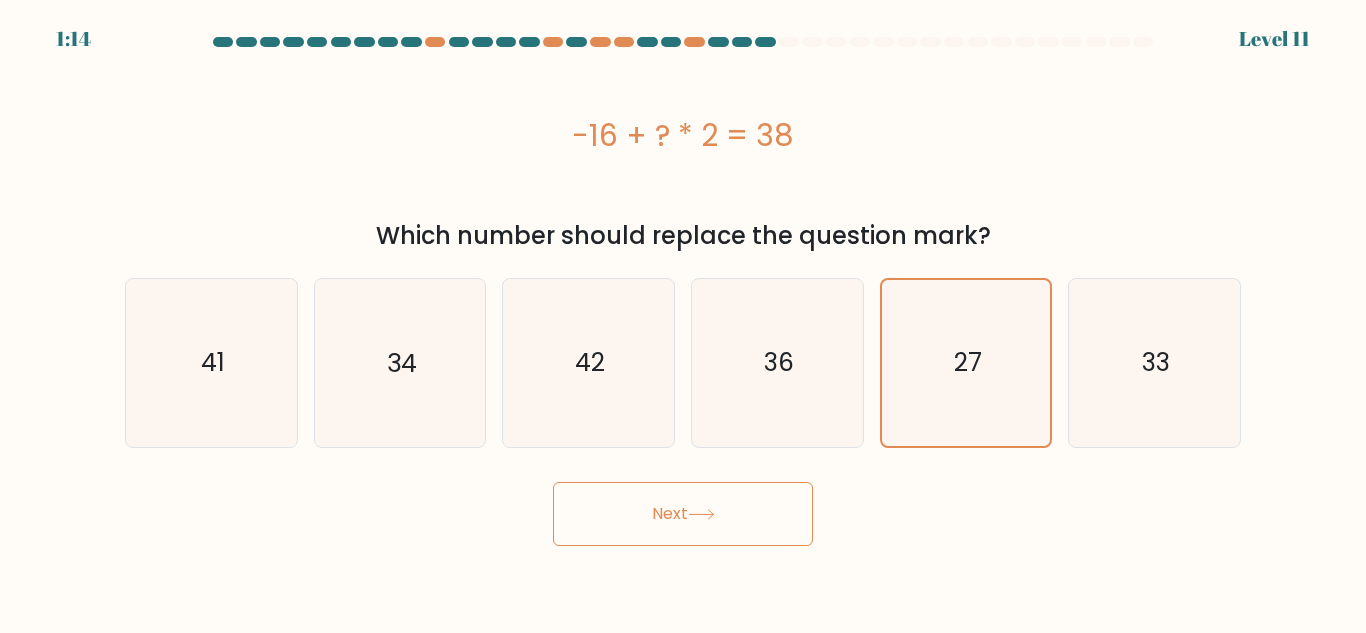 click on "Next" at bounding box center [683, 514] 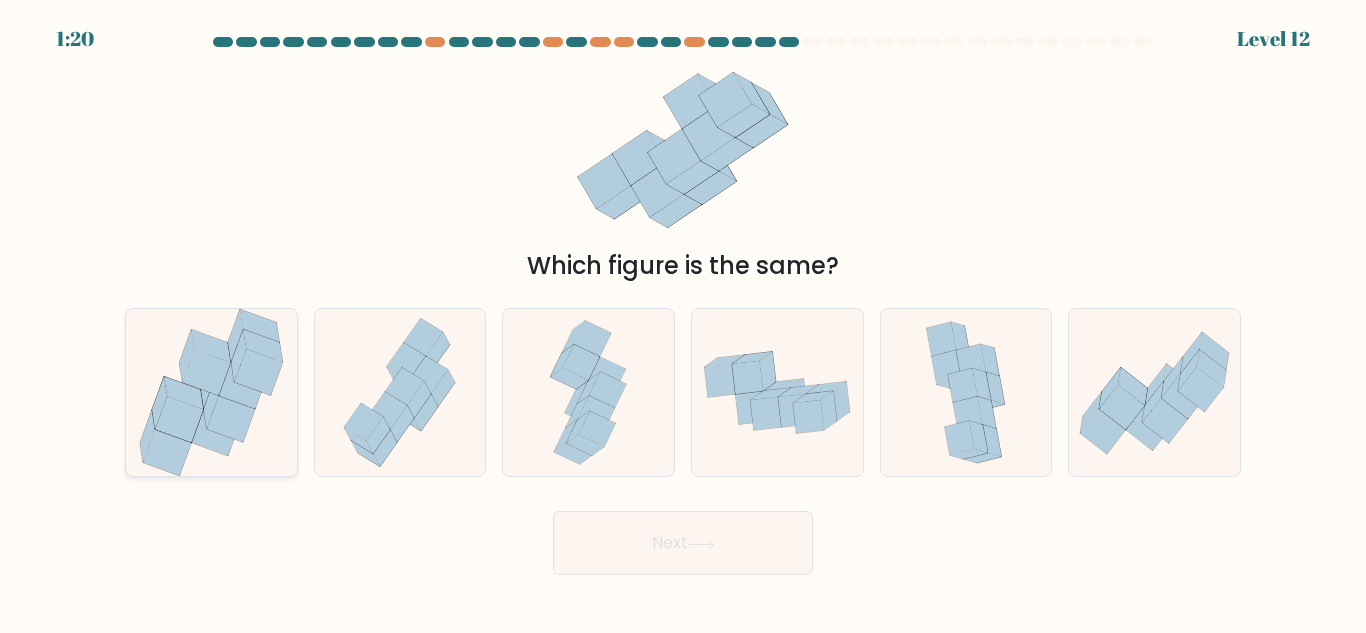 click 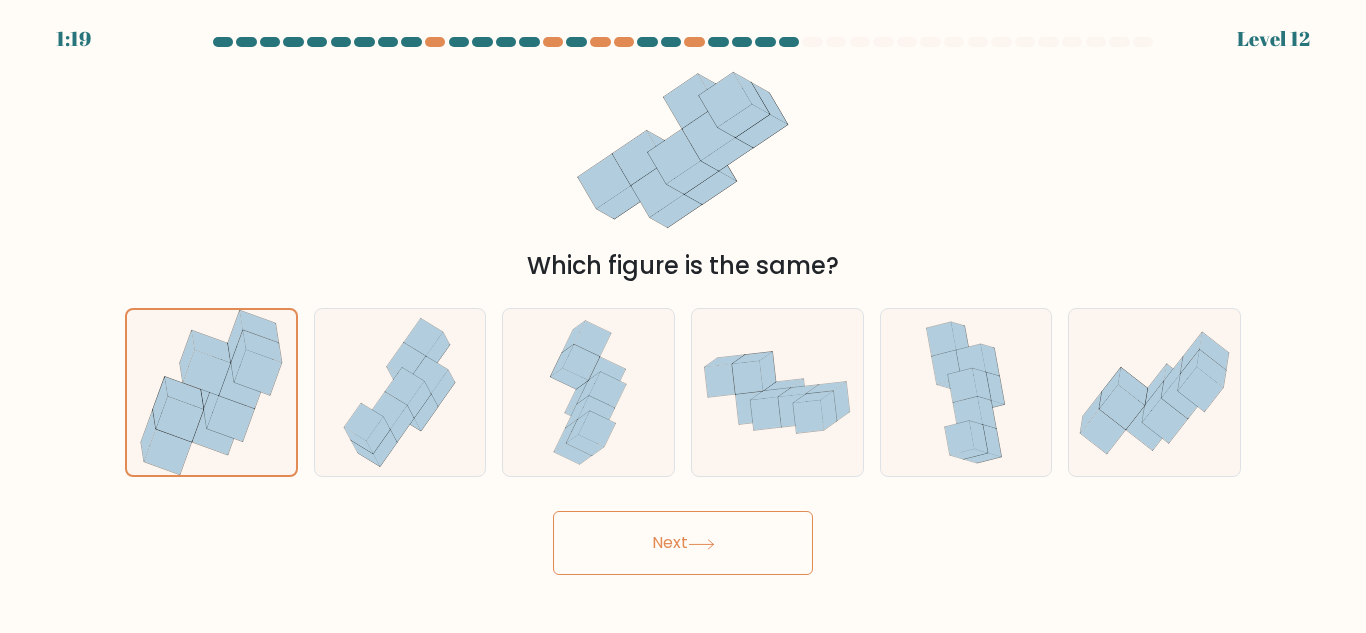 click on "Next" at bounding box center [683, 543] 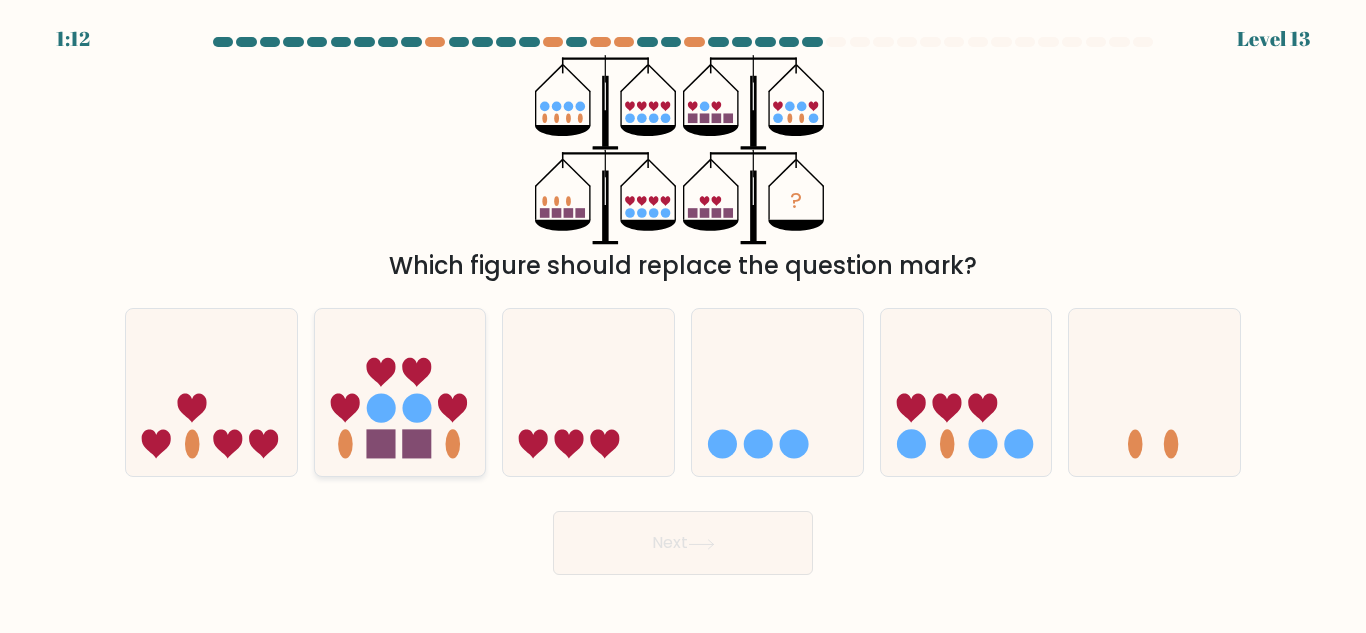 click 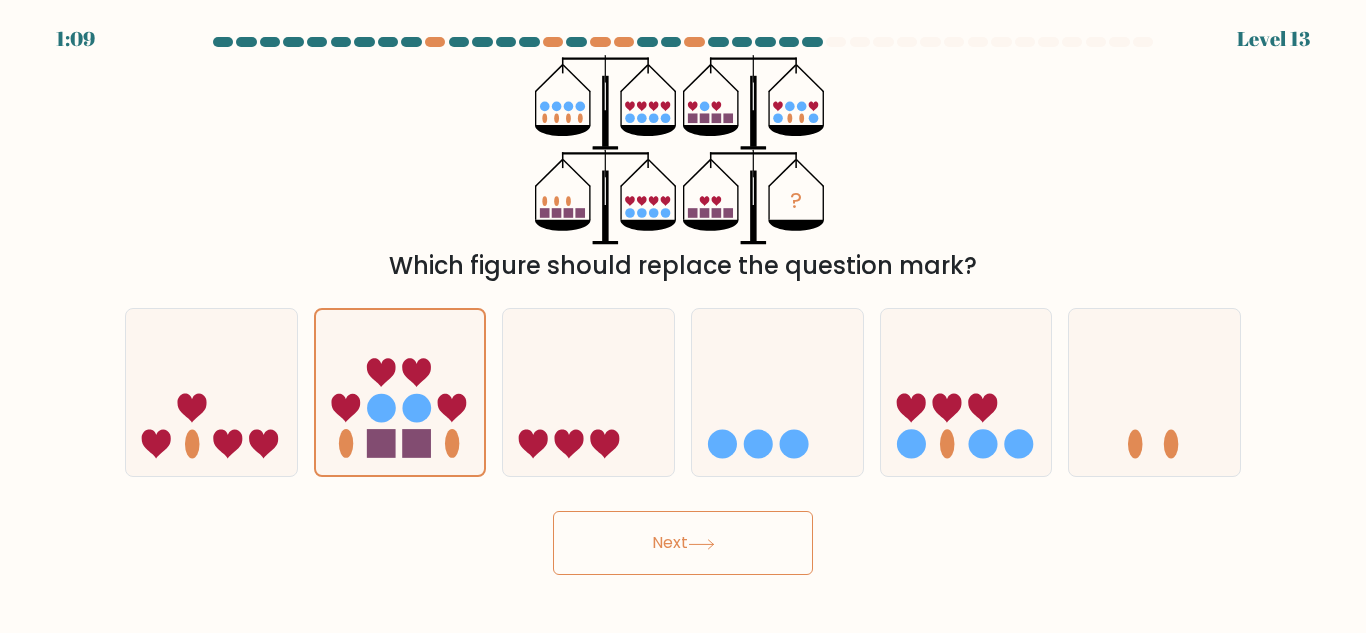 click on "Next" at bounding box center (683, 543) 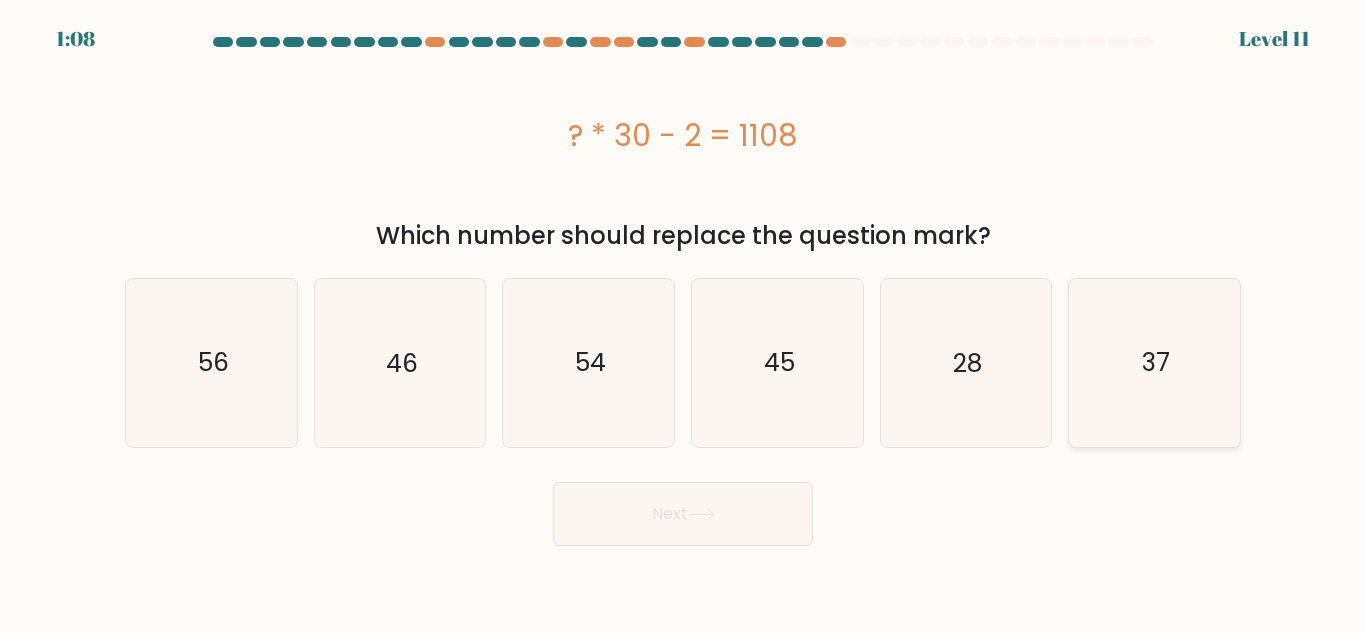 click on "37" 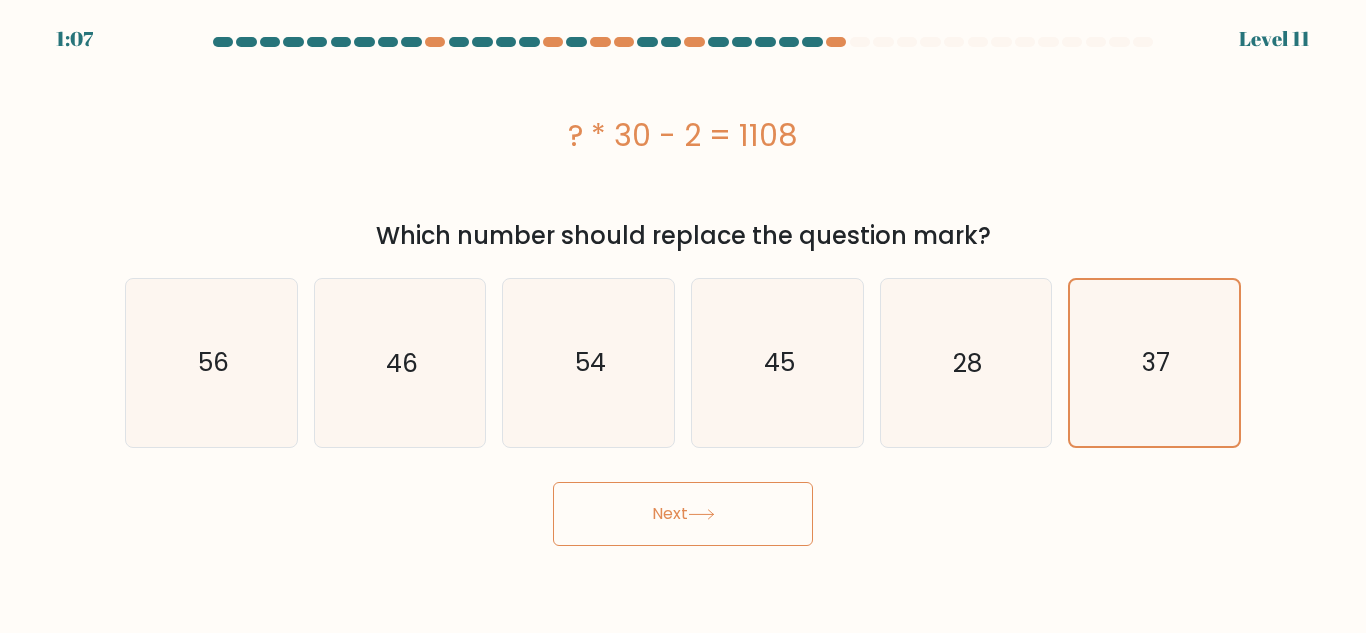 click on "Next" at bounding box center (683, 514) 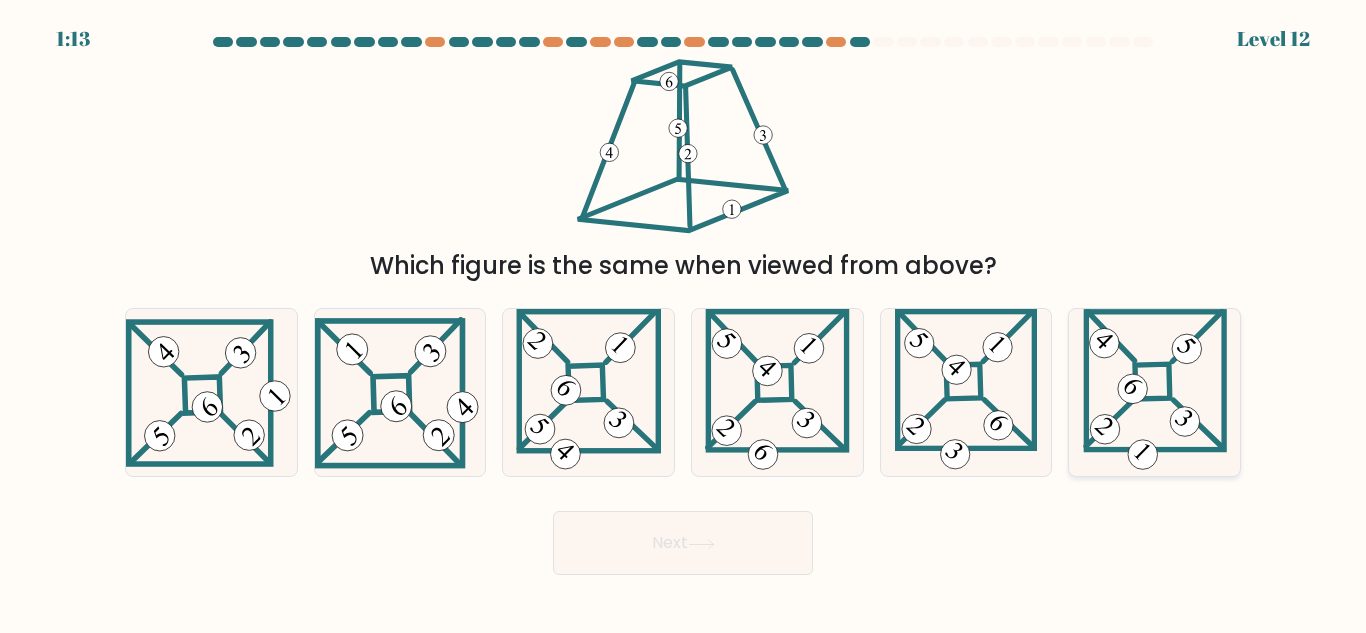 click 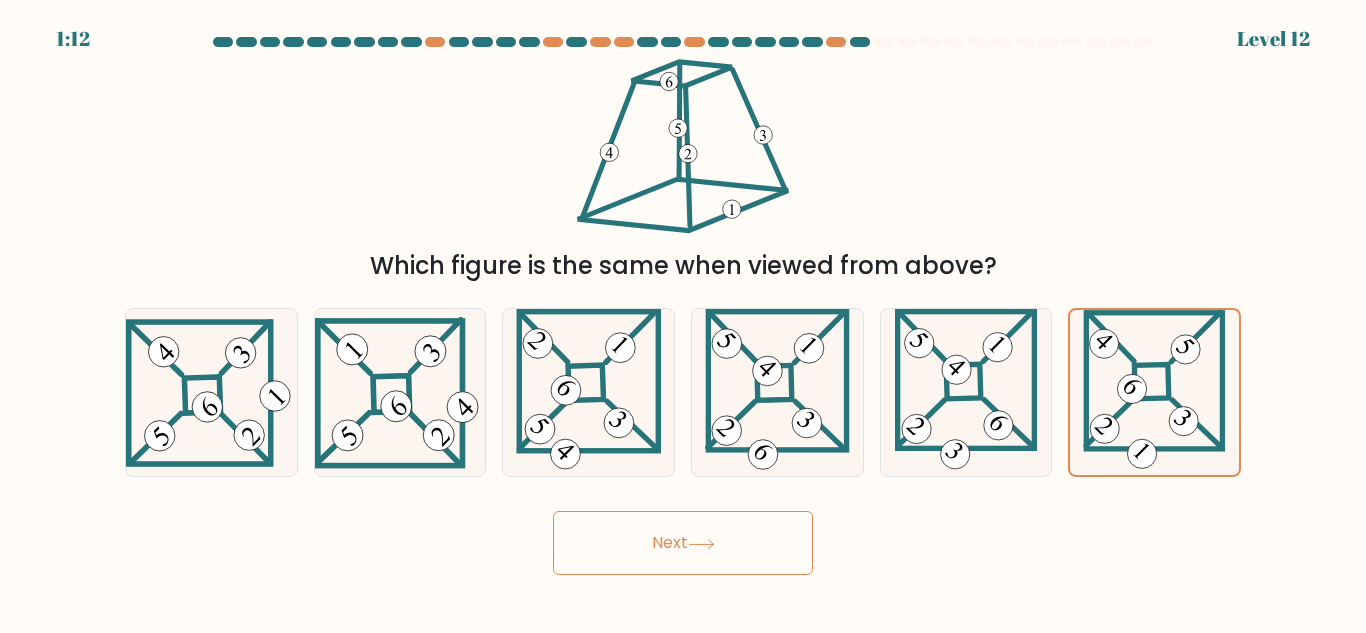 click on "Next" at bounding box center [683, 543] 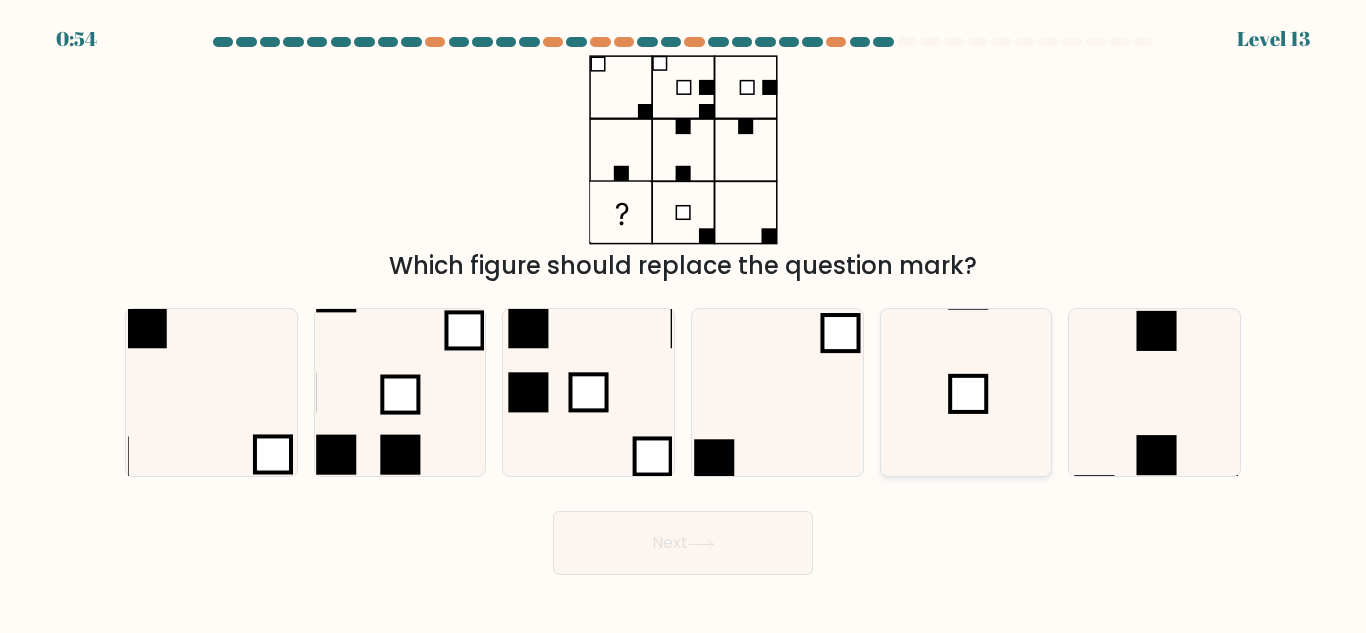 click 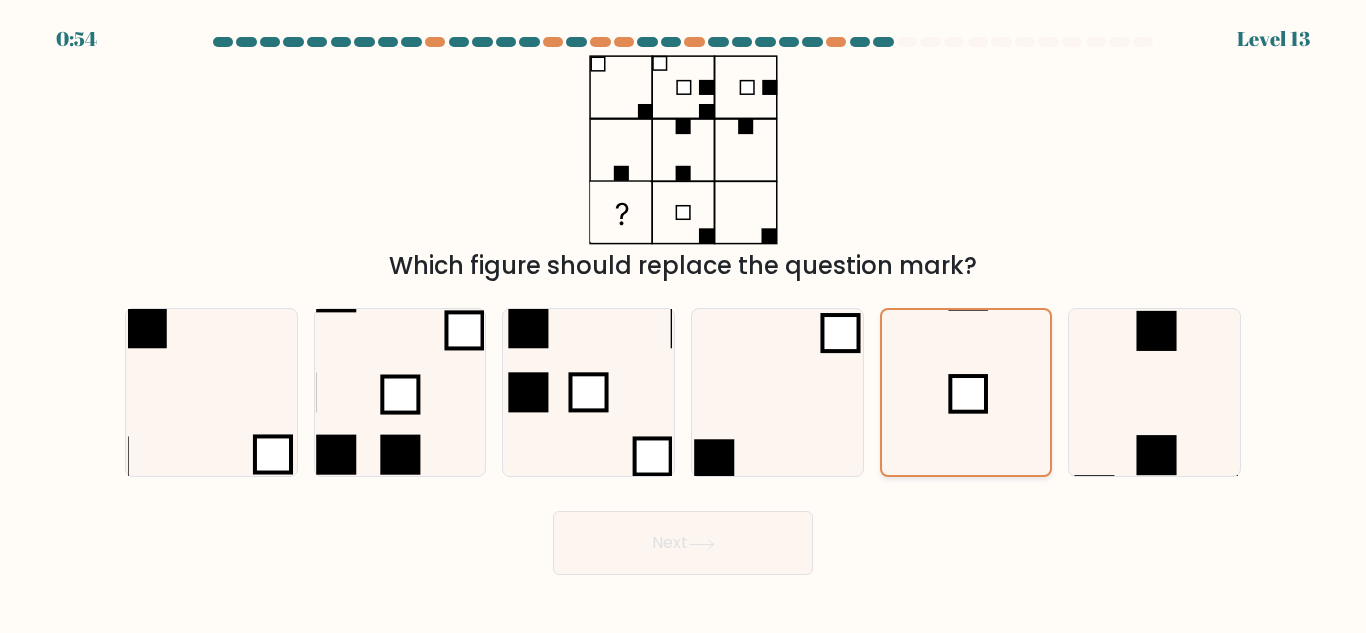 click 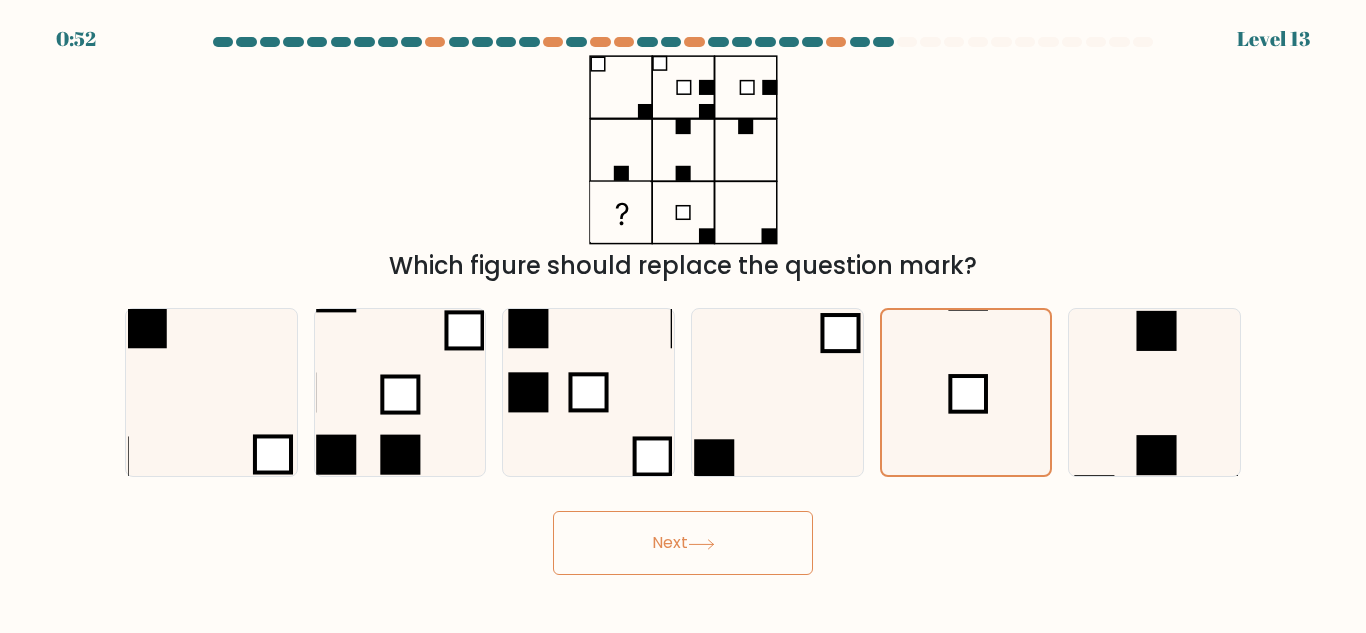 click on "Next" at bounding box center (683, 543) 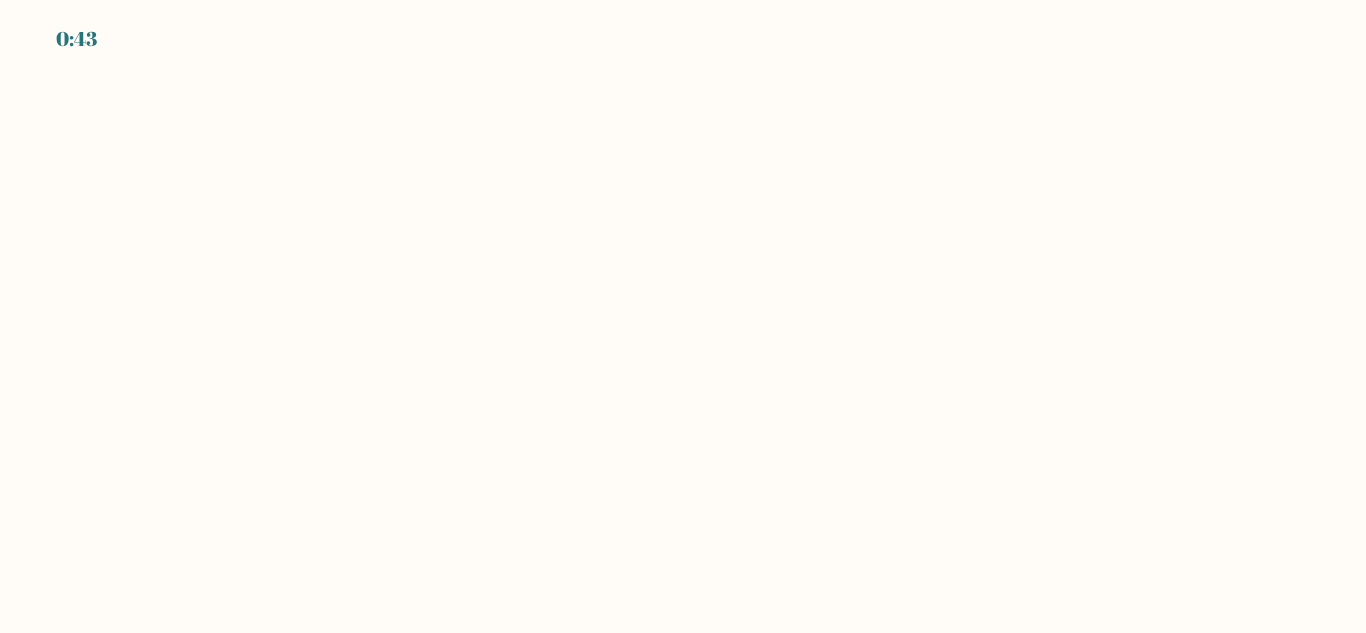 scroll, scrollTop: 0, scrollLeft: 0, axis: both 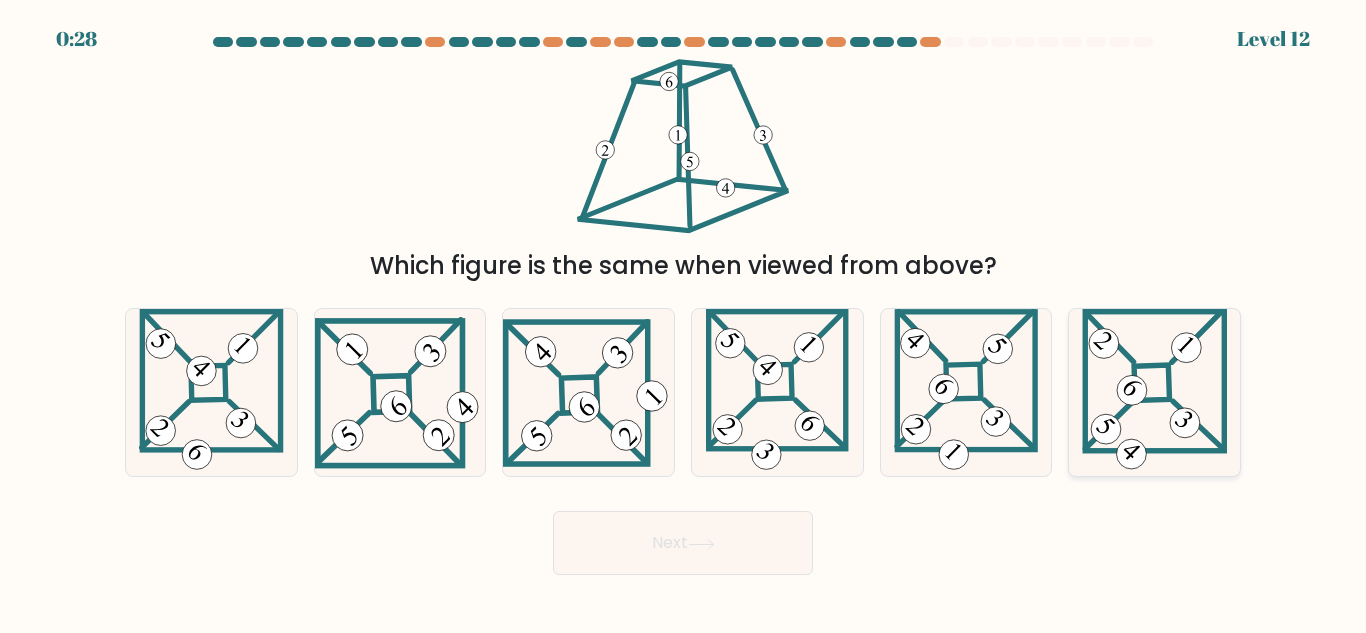 click 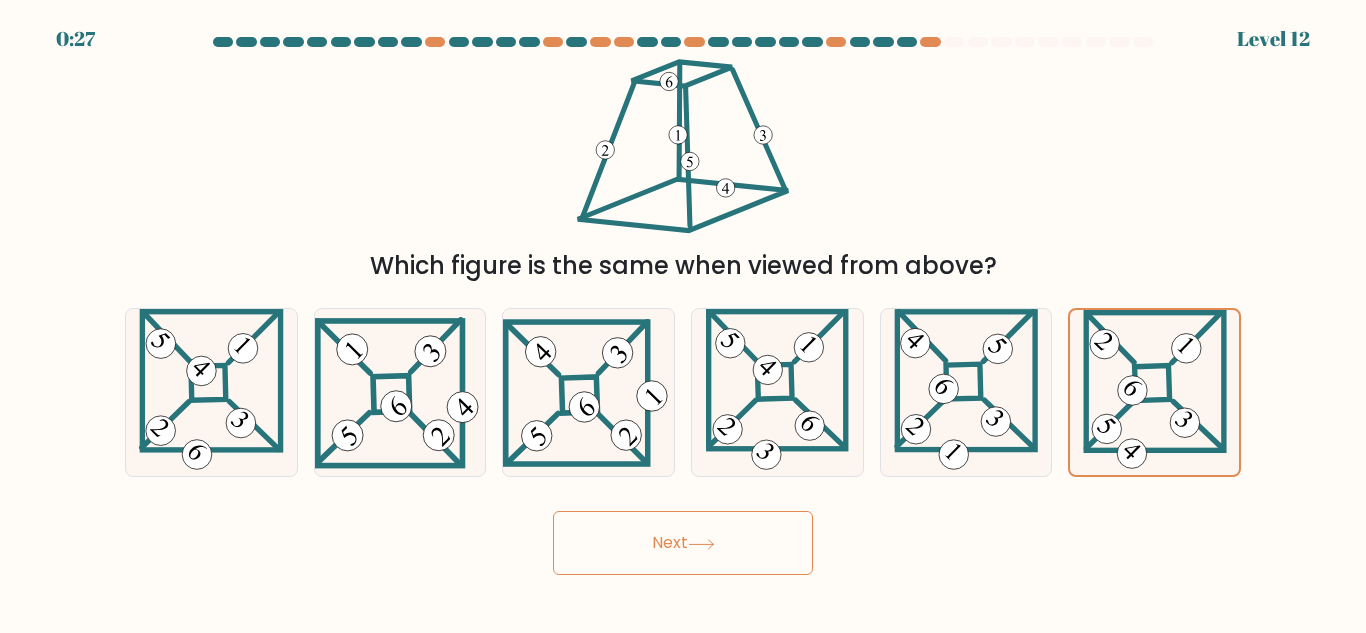 click on "Next" at bounding box center [683, 543] 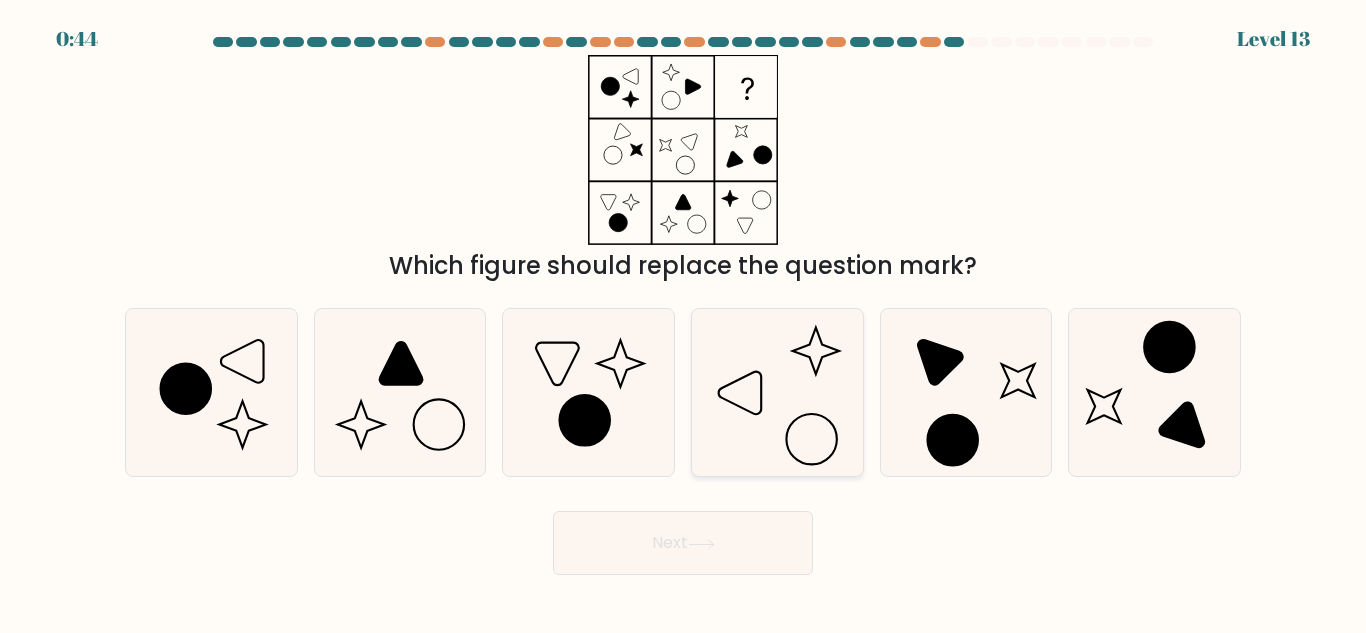 click 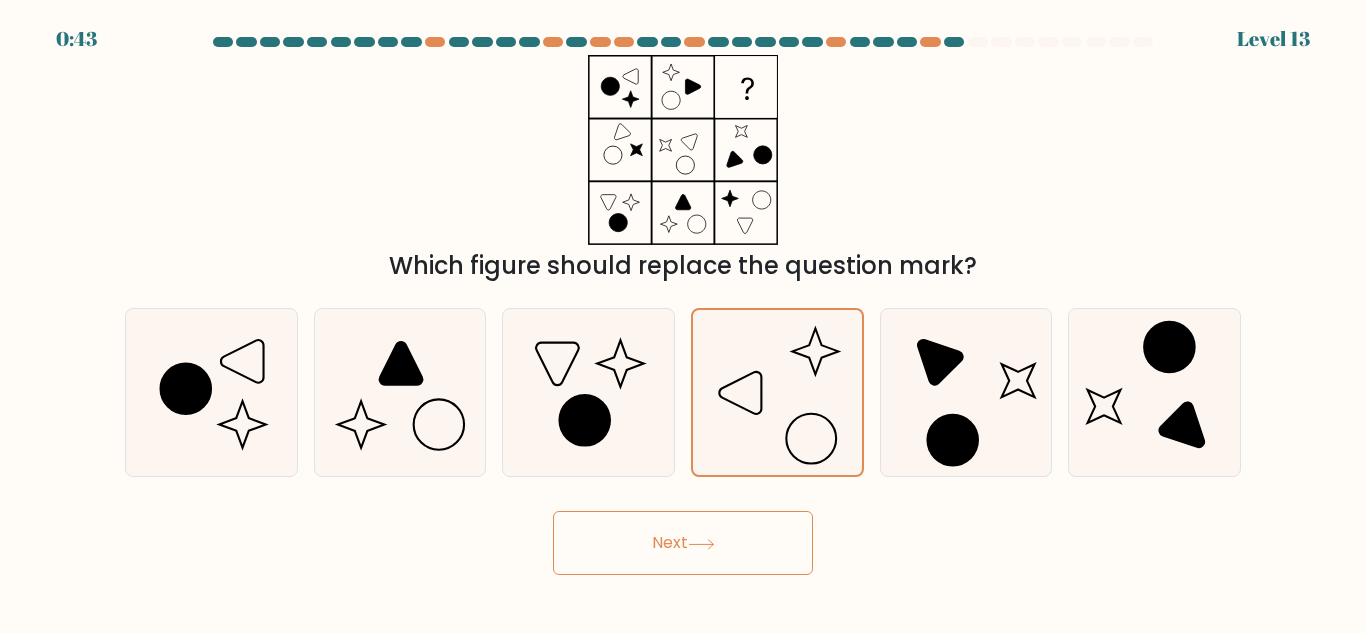 click on "Next" at bounding box center (683, 543) 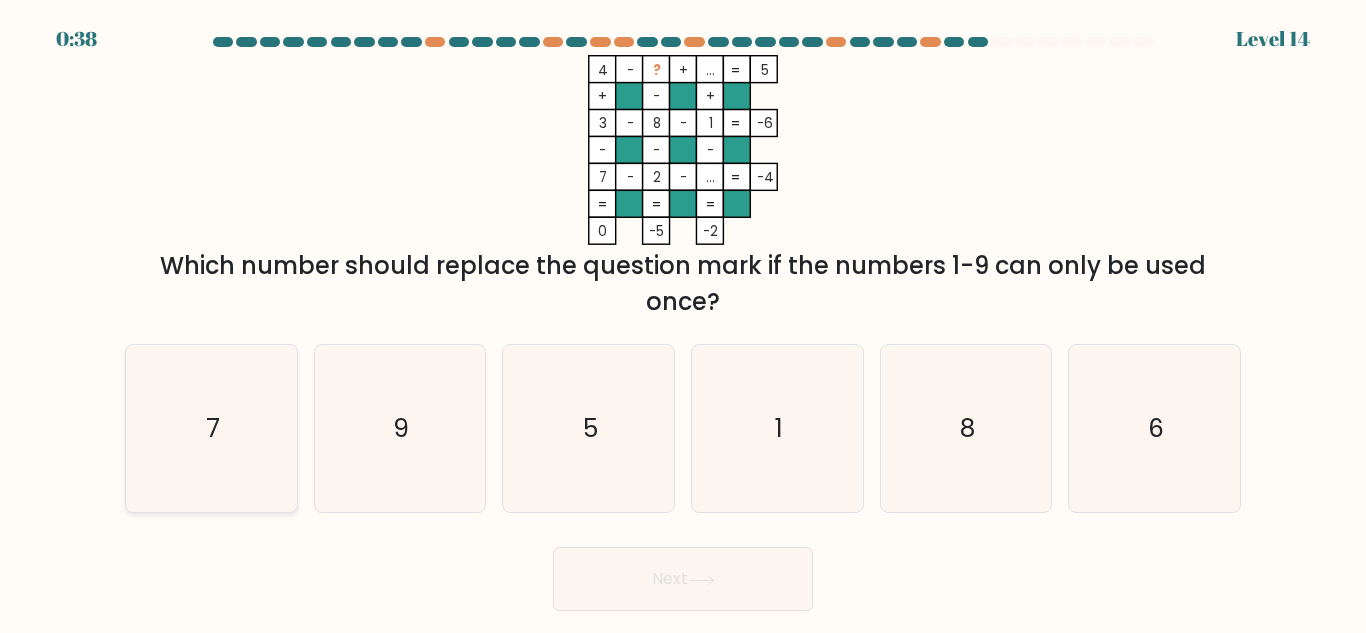 click on "7" 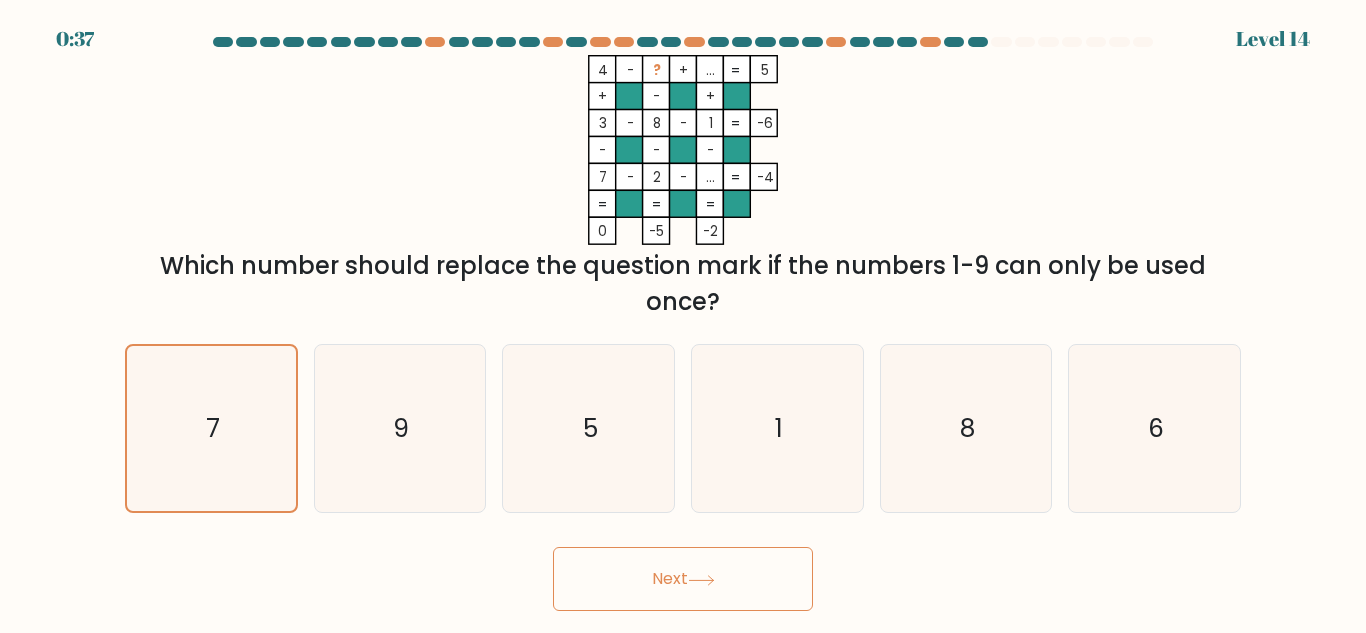 click on "Next" at bounding box center [683, 579] 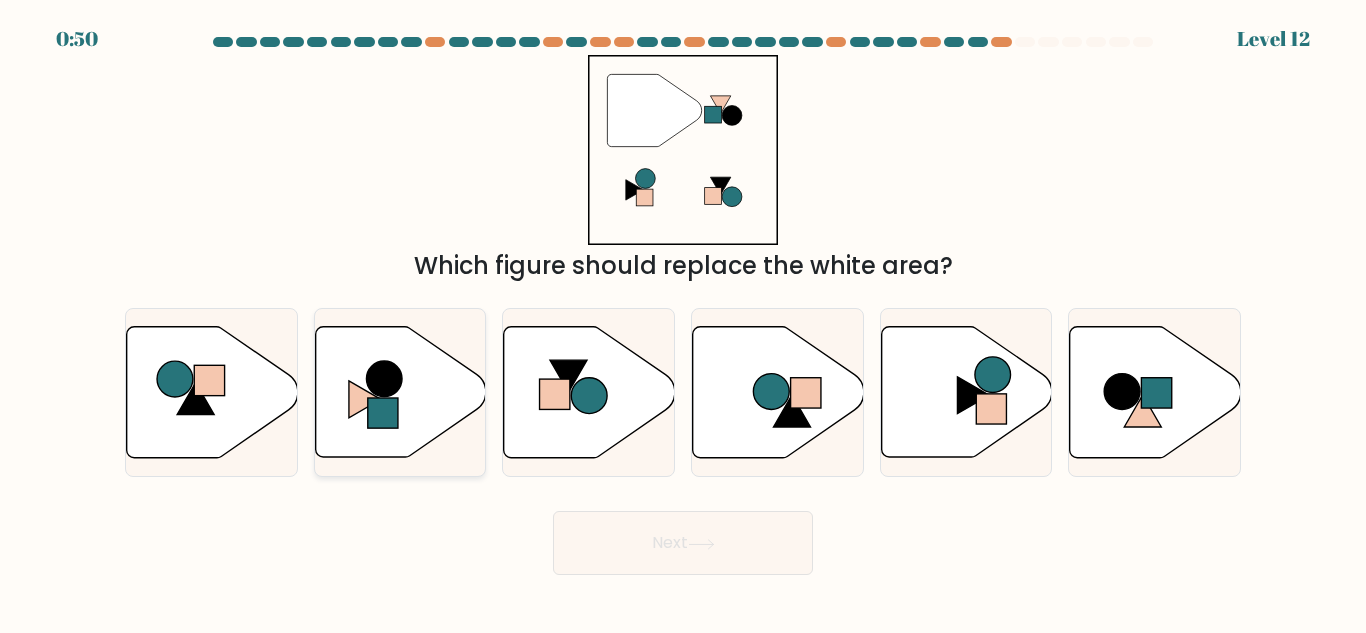 click 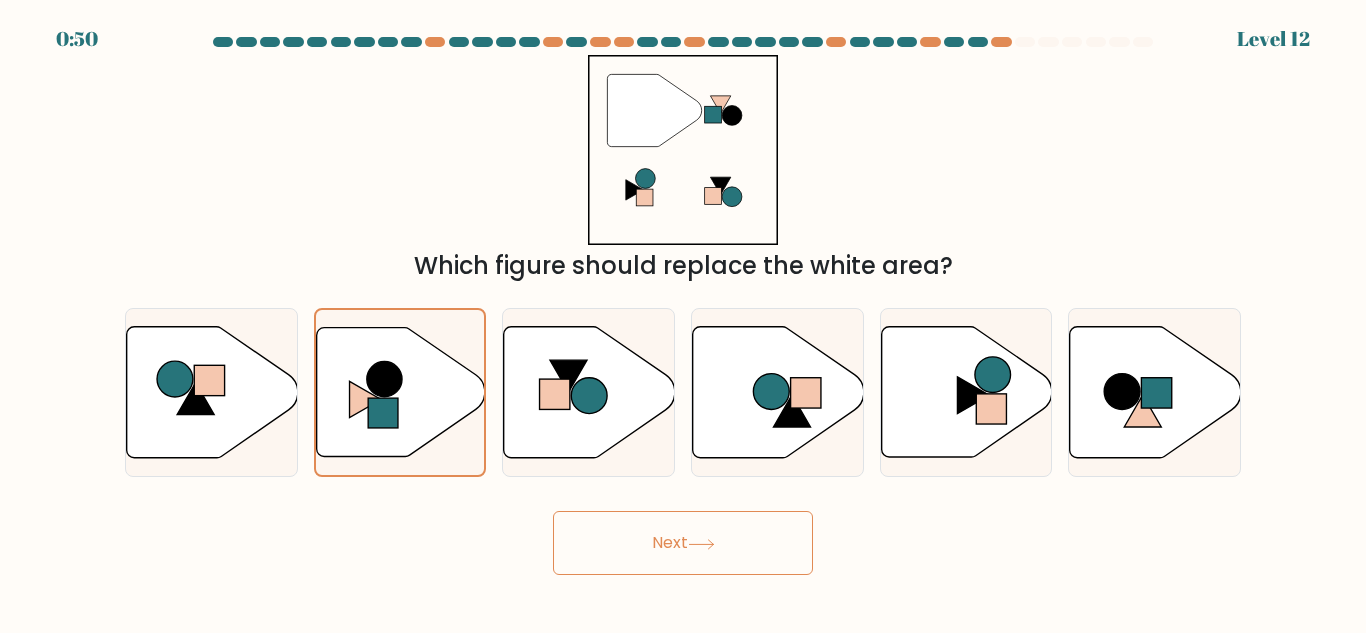 click on "Next" at bounding box center (683, 543) 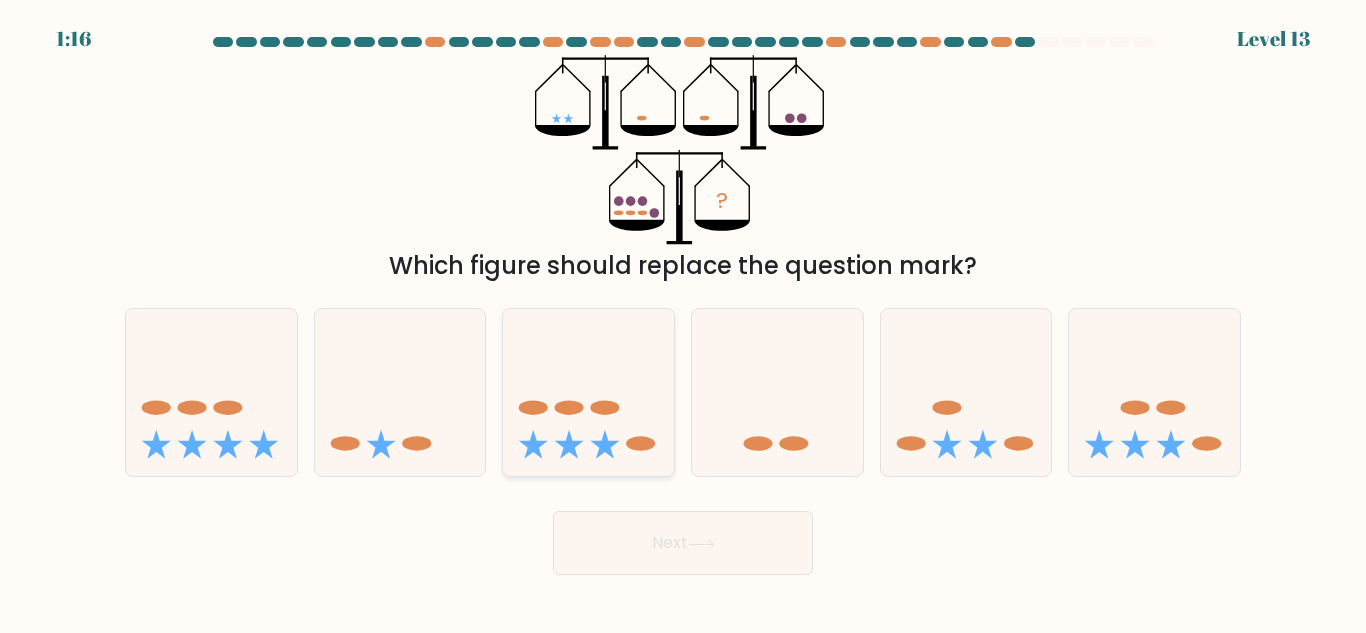 click 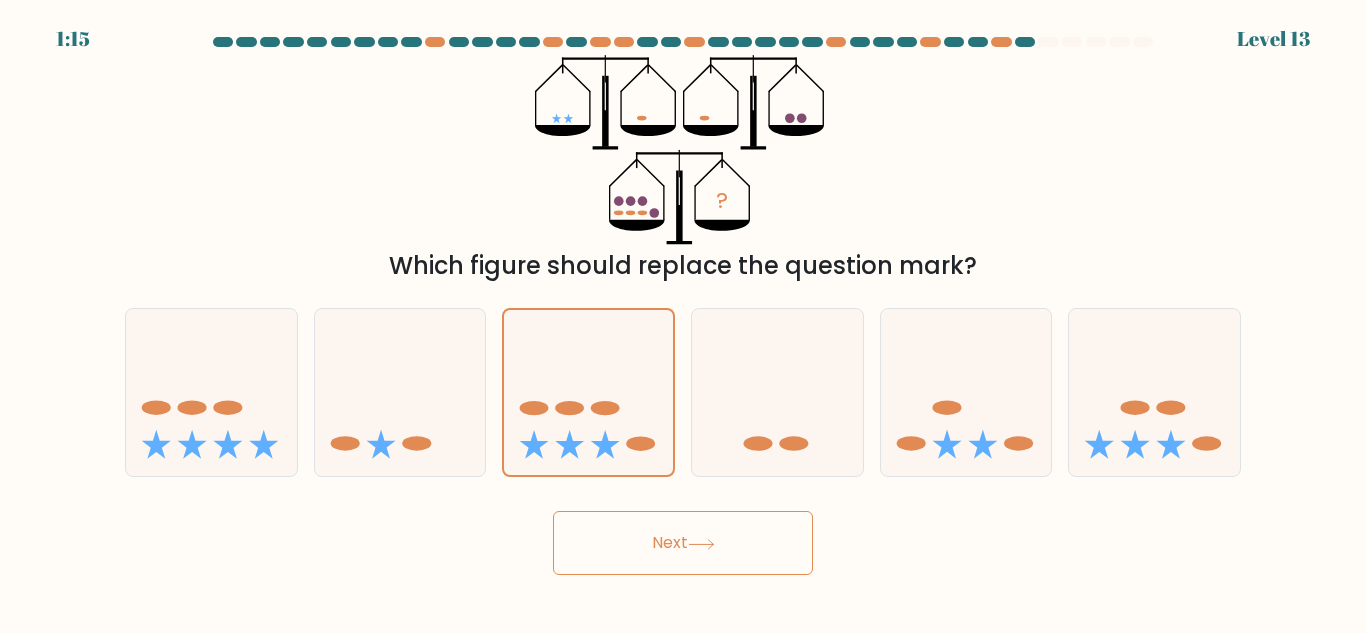click on "Next" at bounding box center (683, 543) 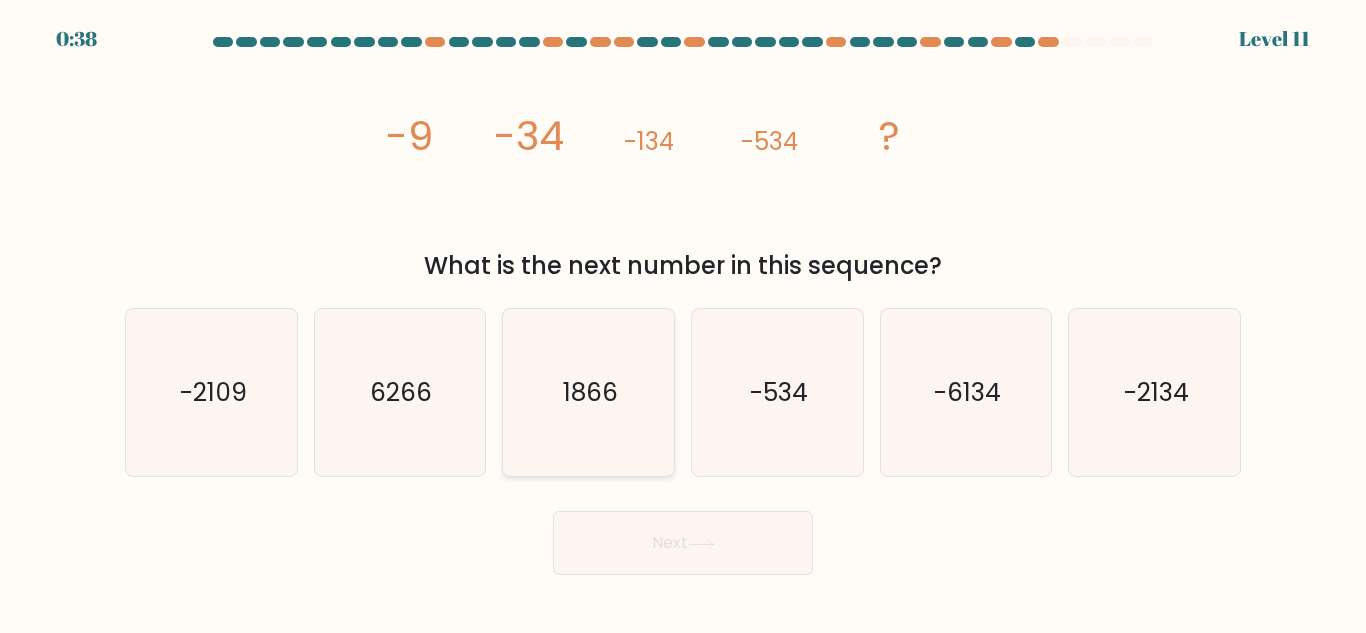 click on "1866" 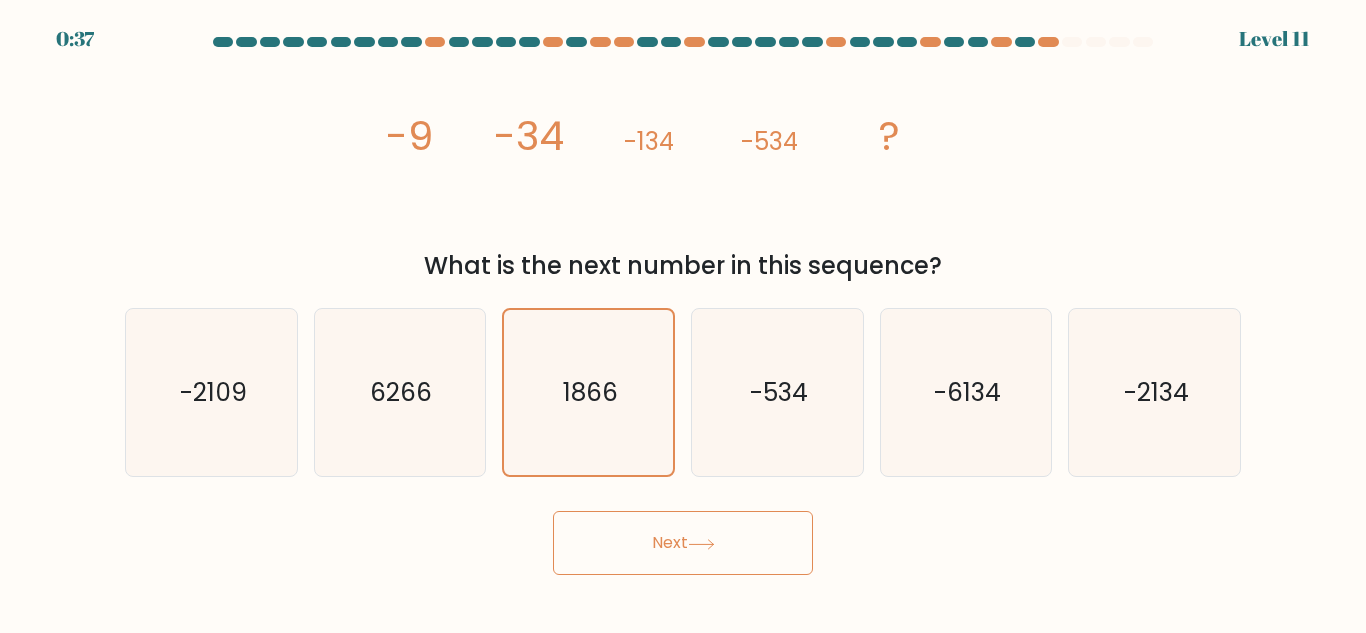 click on "Next" at bounding box center [683, 543] 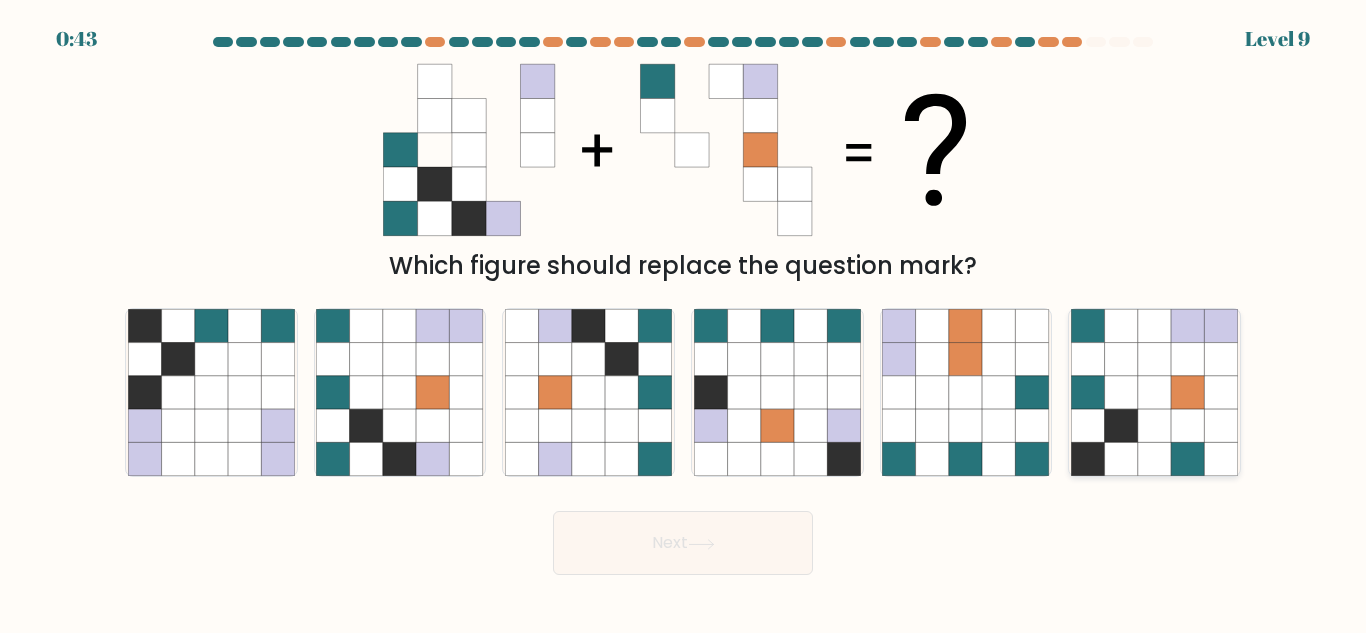 click 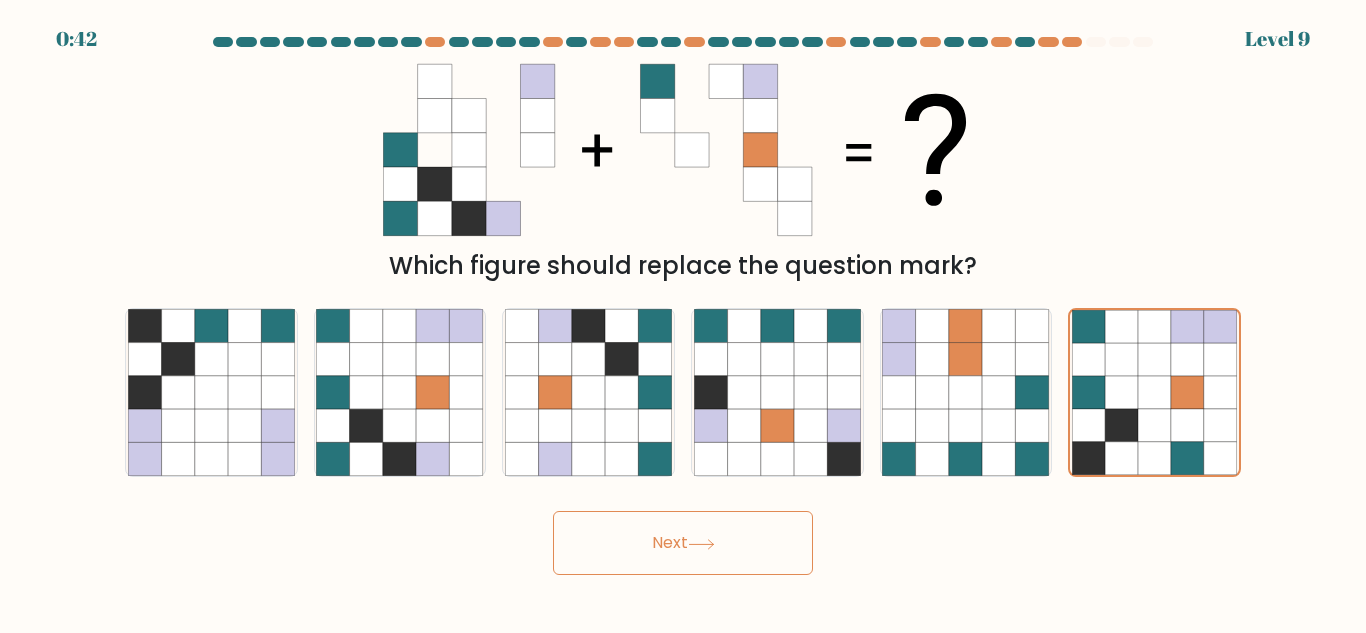 click 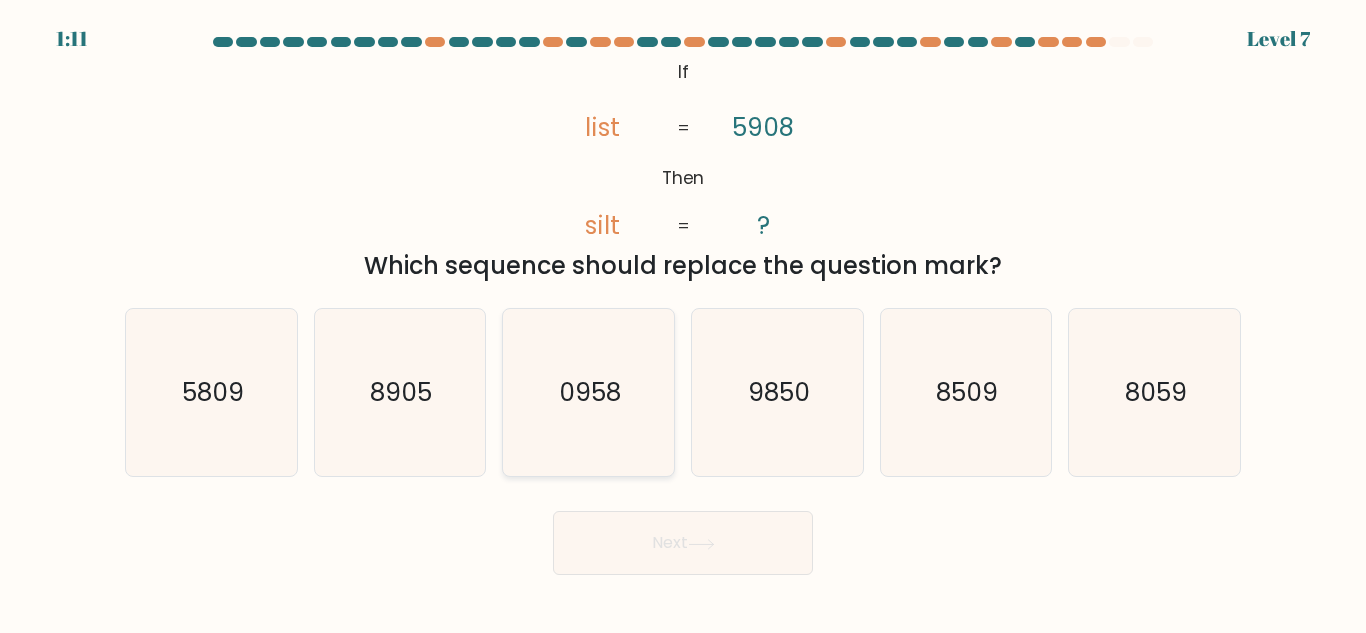 click on "0958" 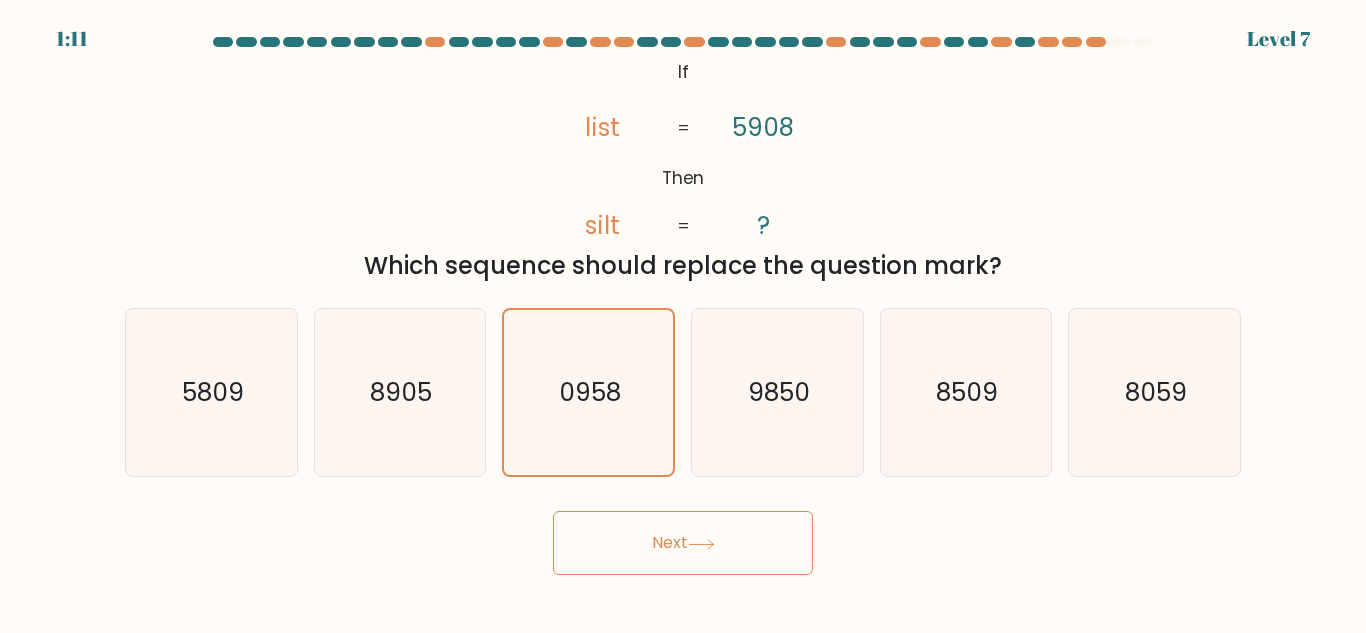 click on "Next" at bounding box center (683, 543) 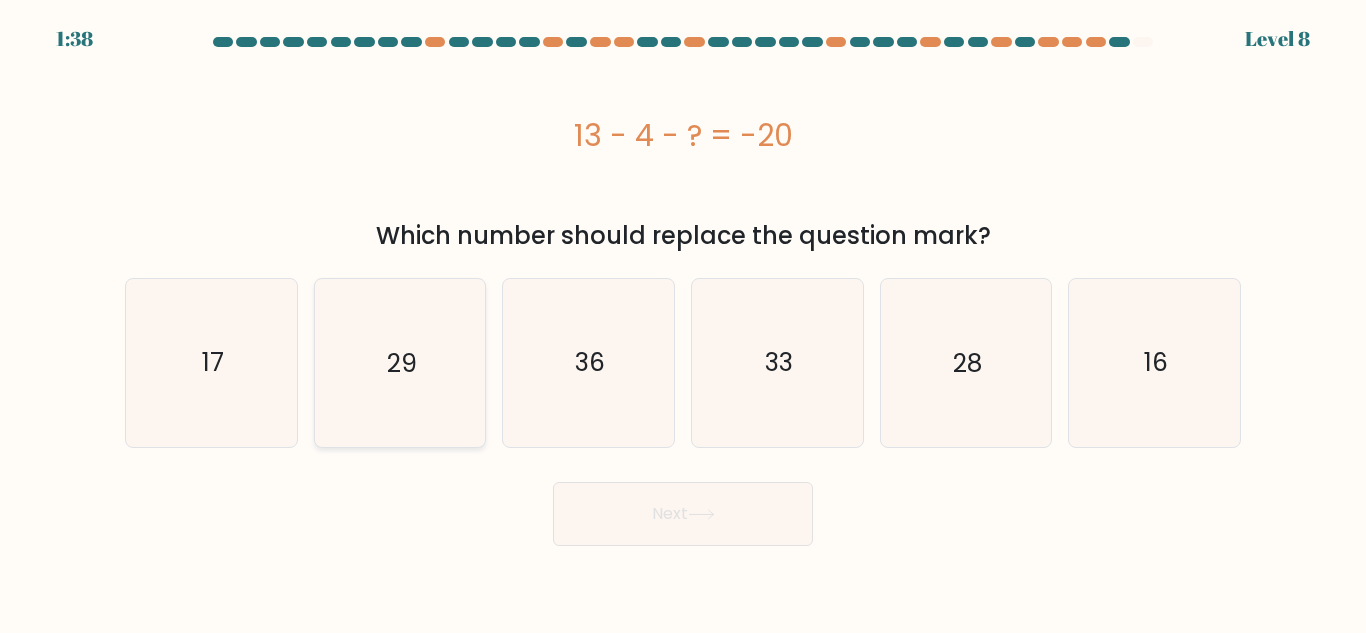 click on "29" 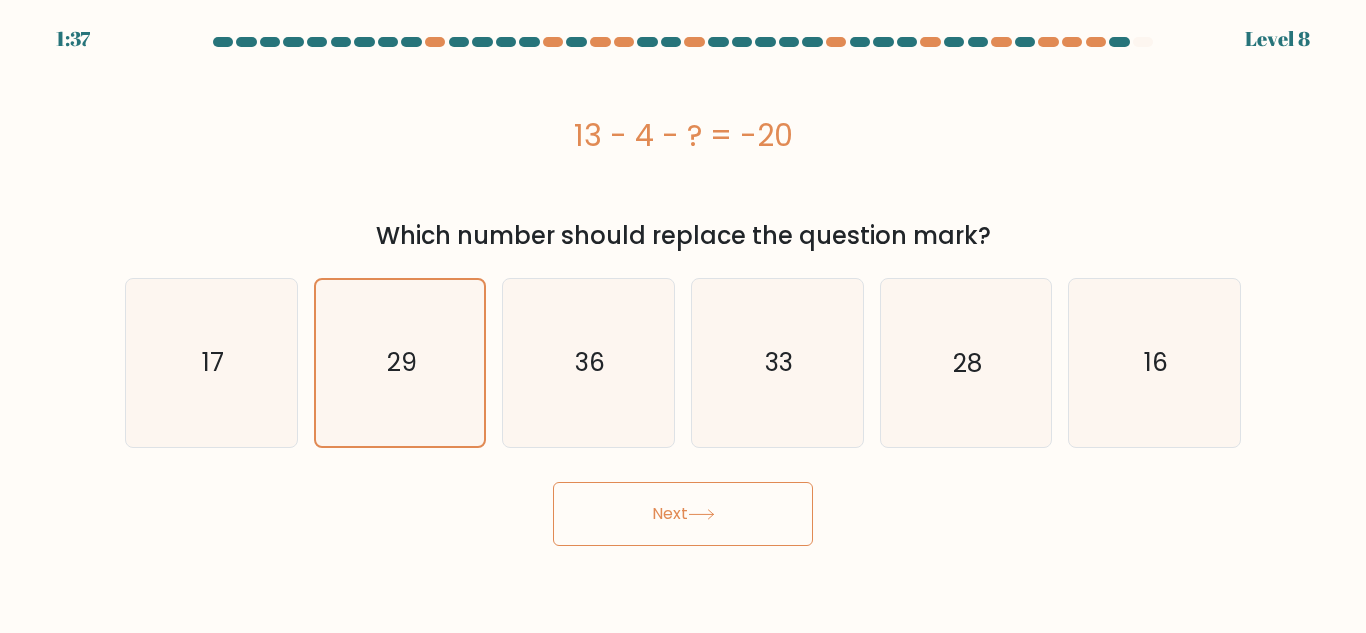 click on "Next" at bounding box center (683, 514) 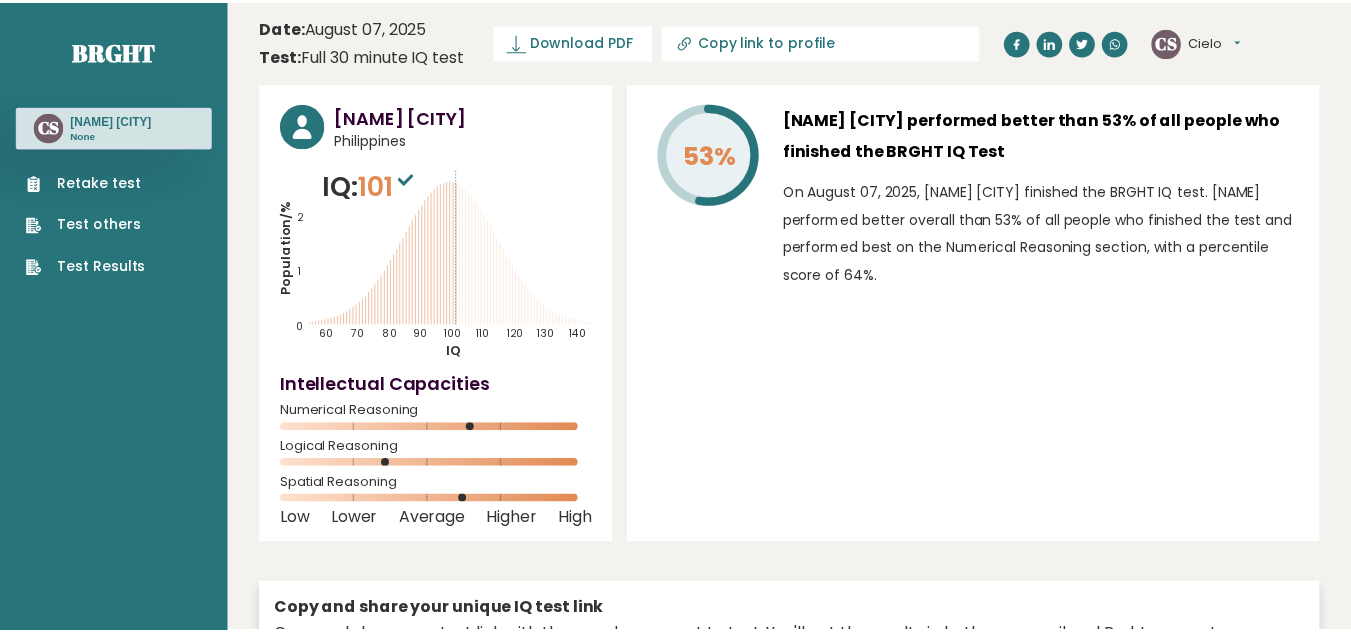 scroll, scrollTop: 0, scrollLeft: 0, axis: both 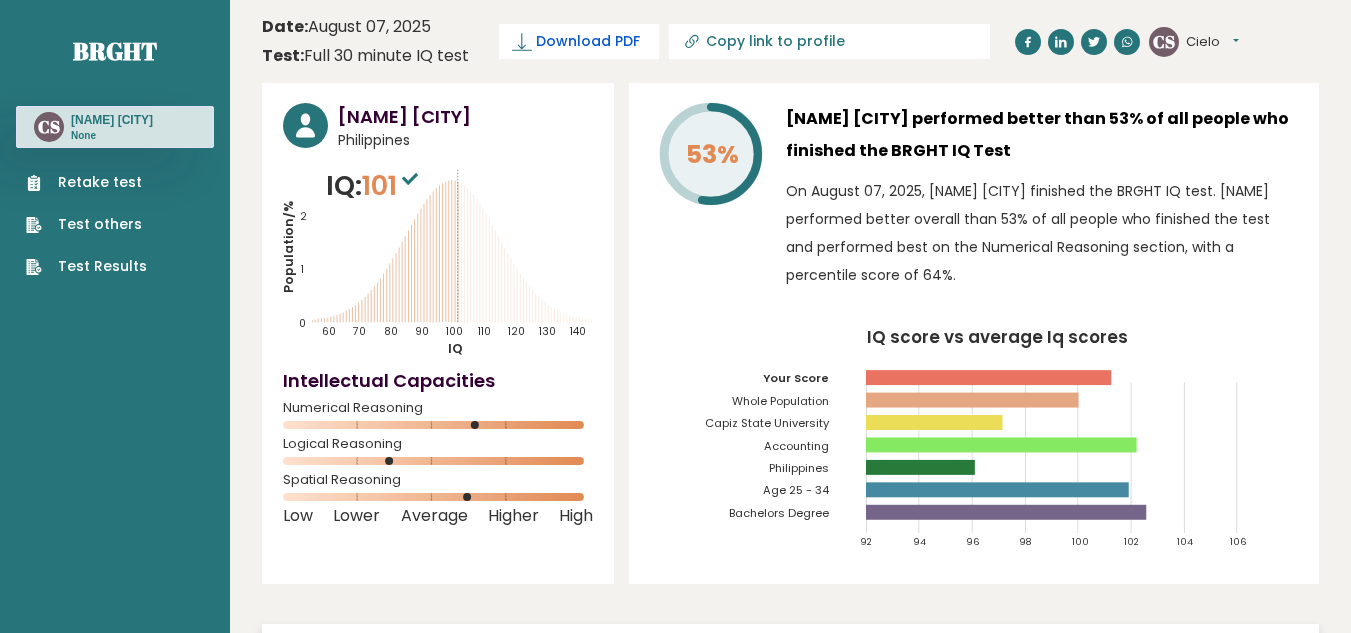 click on "Download PDF" at bounding box center (588, 41) 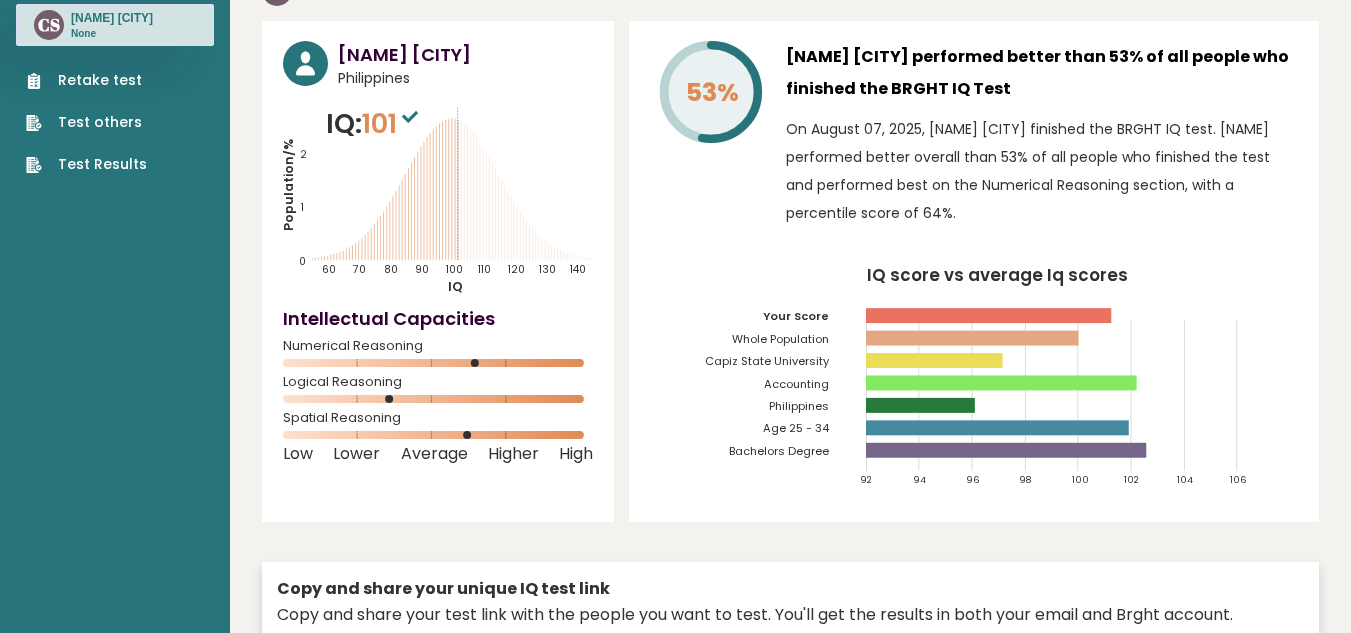 scroll, scrollTop: 100, scrollLeft: 0, axis: vertical 